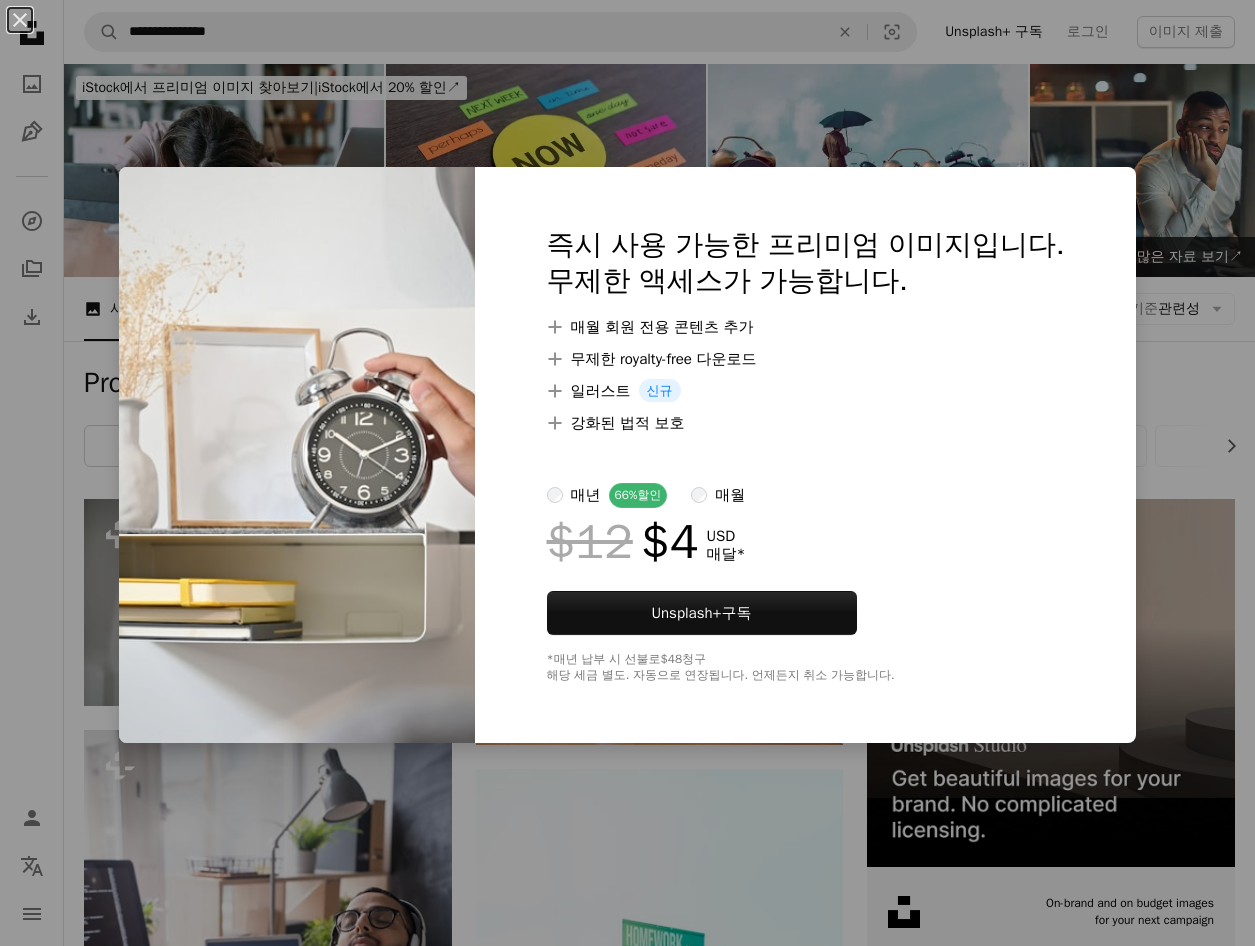 scroll, scrollTop: 200, scrollLeft: 0, axis: vertical 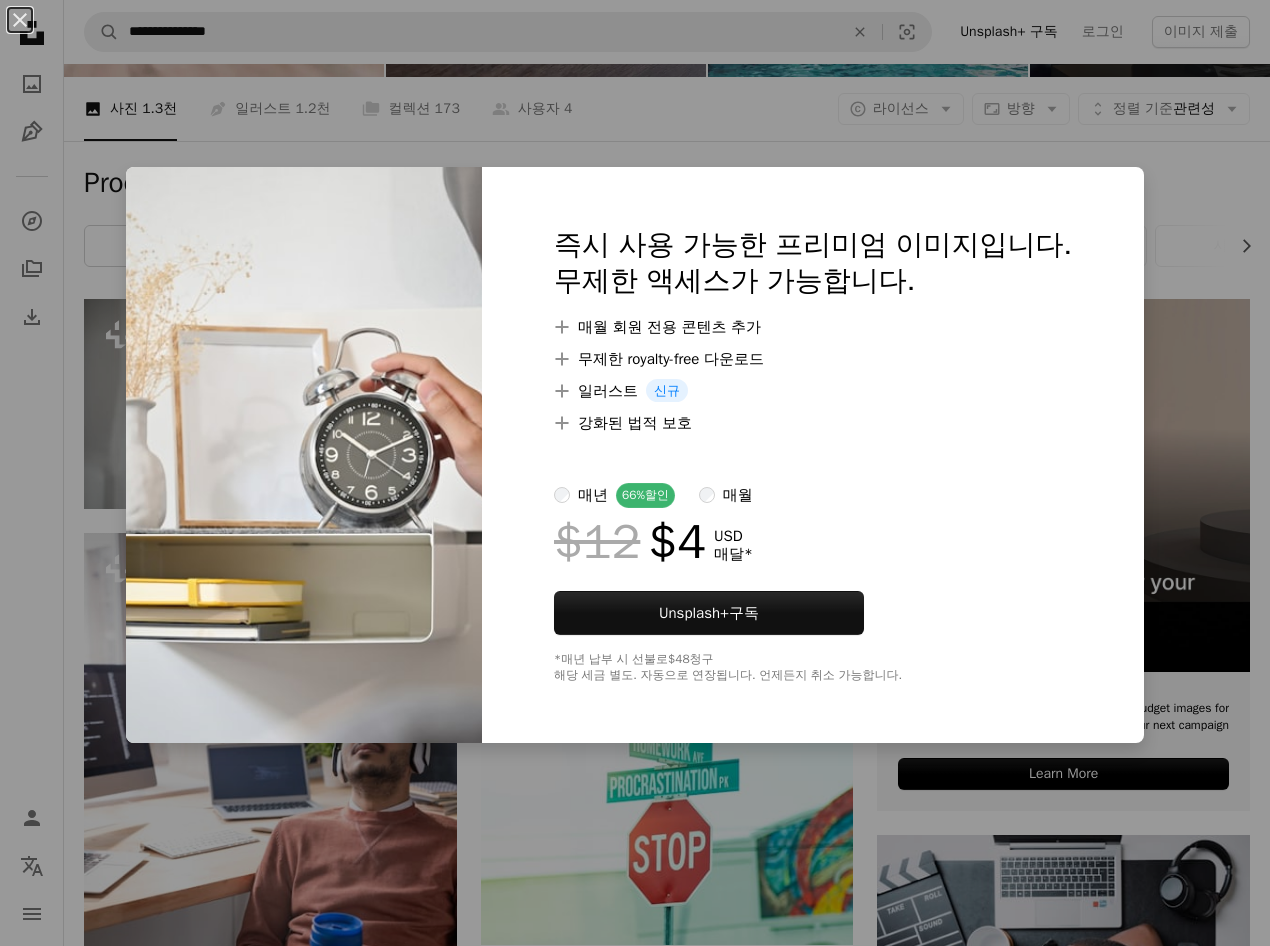 click on "An X shape 즉시 사용 가능한 프리미엄 이미지입니다. 무제한 액세스가 가능합니다. A plus sign 매월 회원 전용 콘텐츠 추가 A plus sign 무제한 royalty-free 다운로드 A plus sign 일러스트  신규 A plus sign 강화된 법적 보호 매년 66%  할인 매월 $12   $4 USD 매달 * Unsplash+  구독 *매년 납부 시 선불로  $48  청구 해당 세금 별도. 자동으로 연장됩니다. 언제든지 취소 가능합니다." at bounding box center (635, 473) 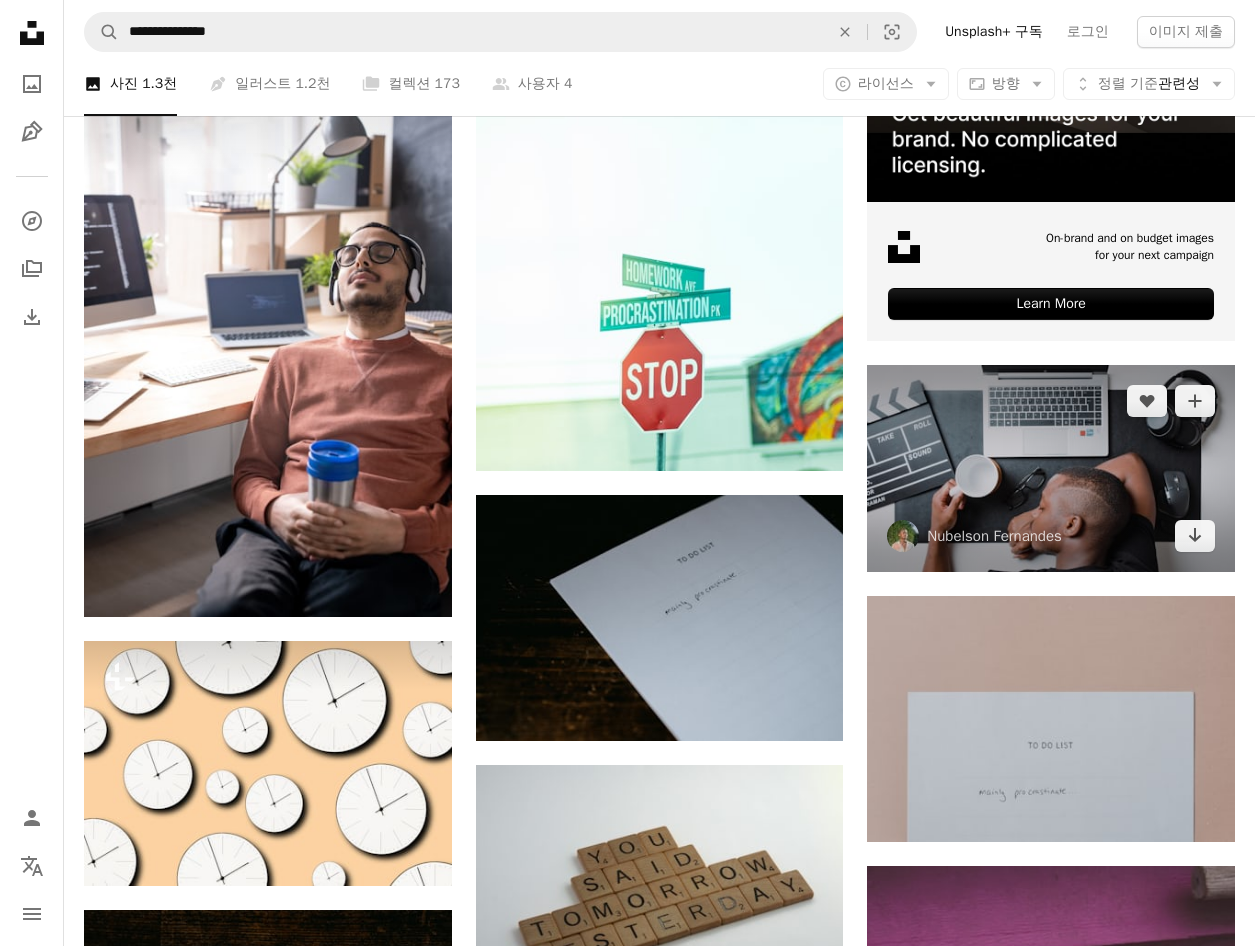scroll, scrollTop: 700, scrollLeft: 0, axis: vertical 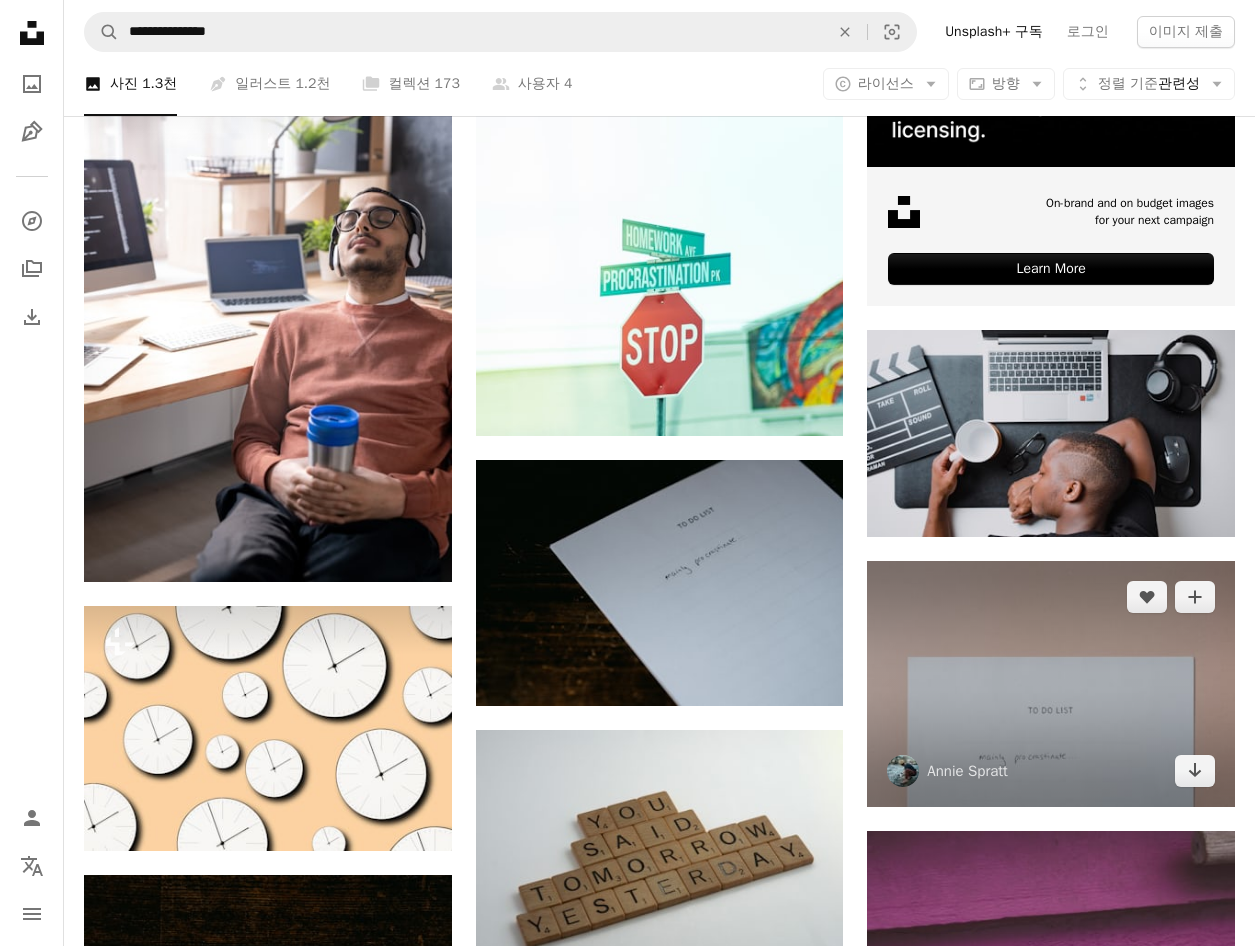 click at bounding box center [1051, 683] 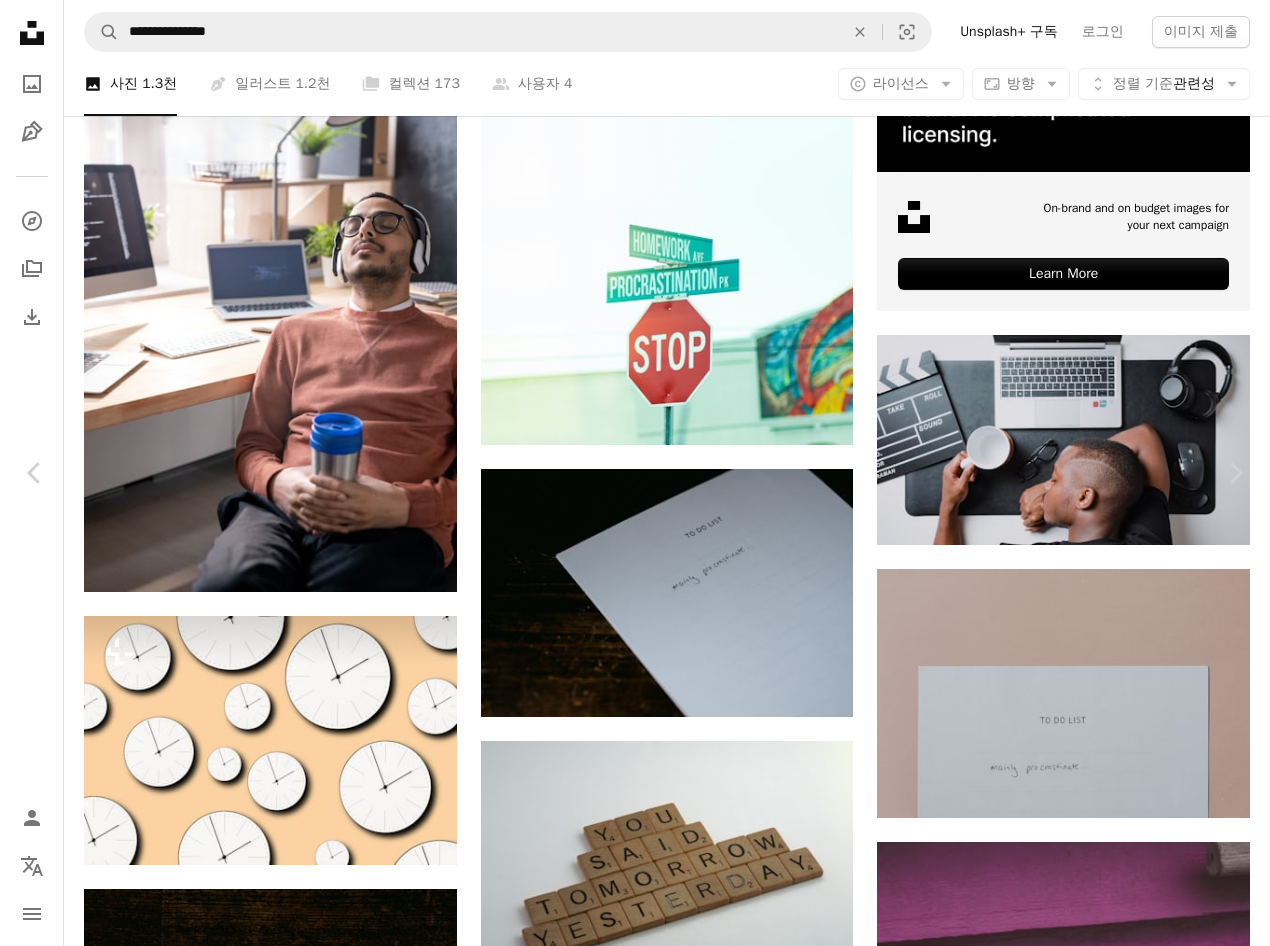 click on "무료 다운로드" at bounding box center (1074, 3312) 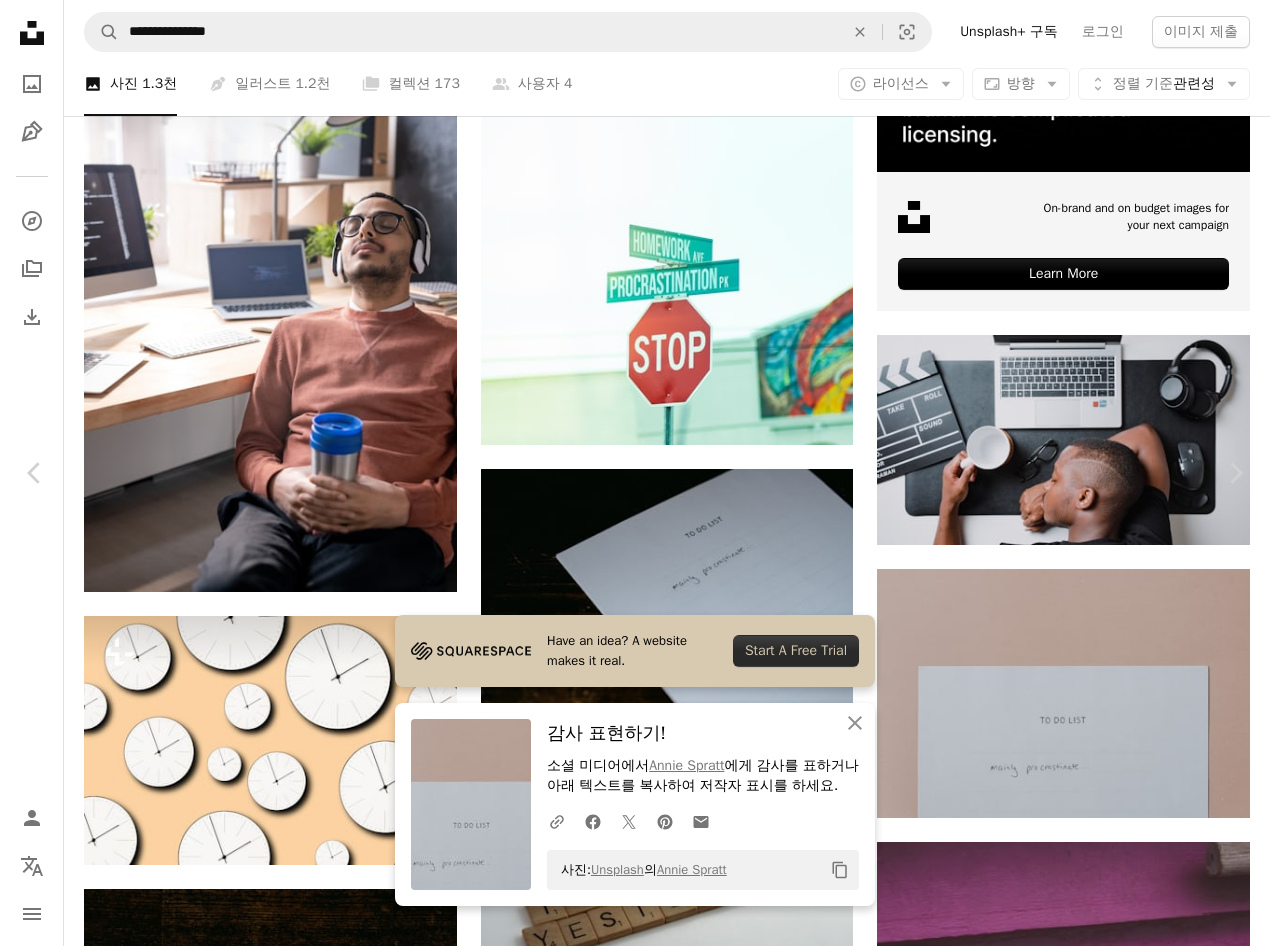 drag, startPoint x: 832, startPoint y: 868, endPoint x: 825, endPoint y: 834, distance: 34.713108 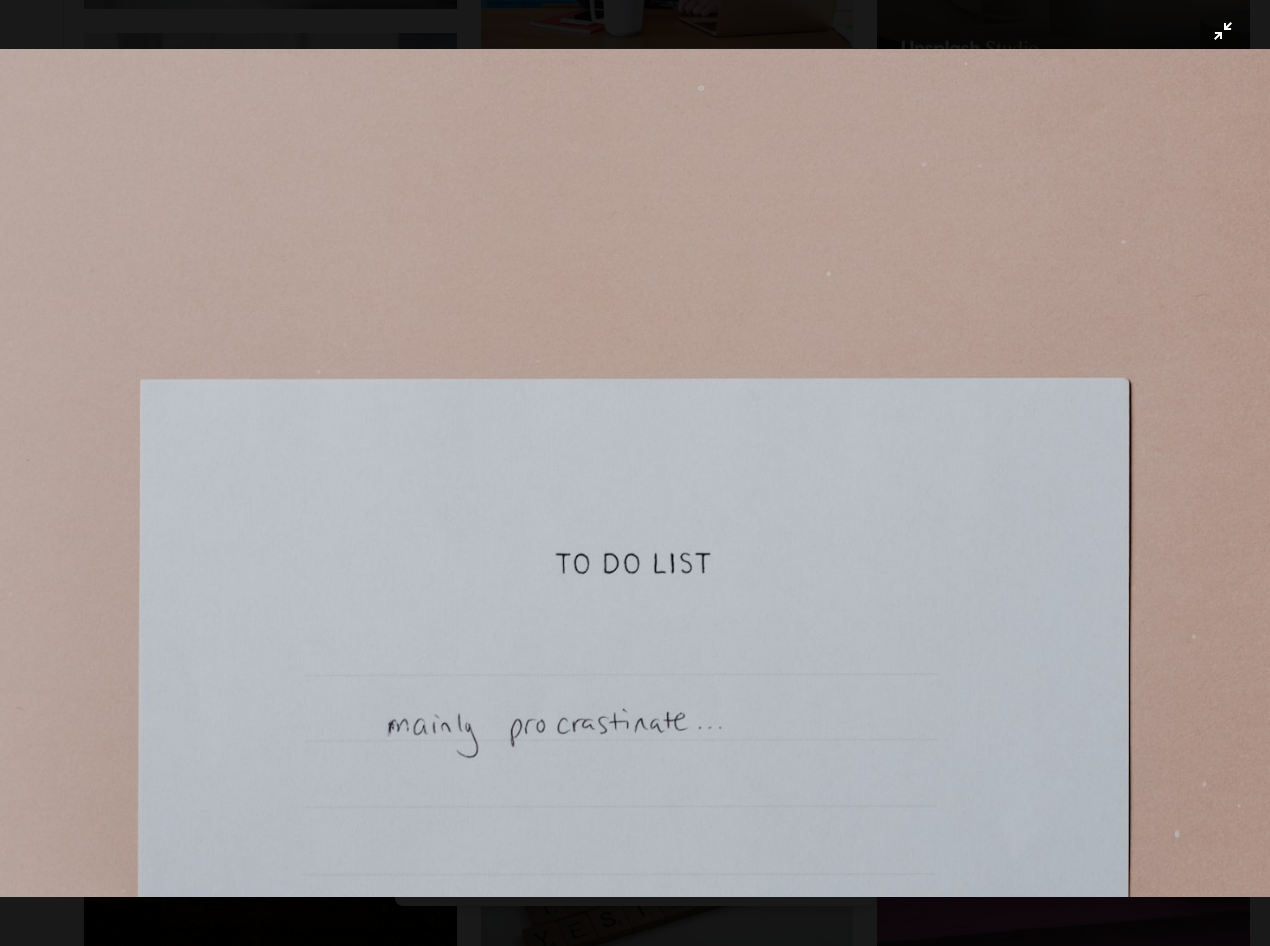 click at bounding box center (635, 473) 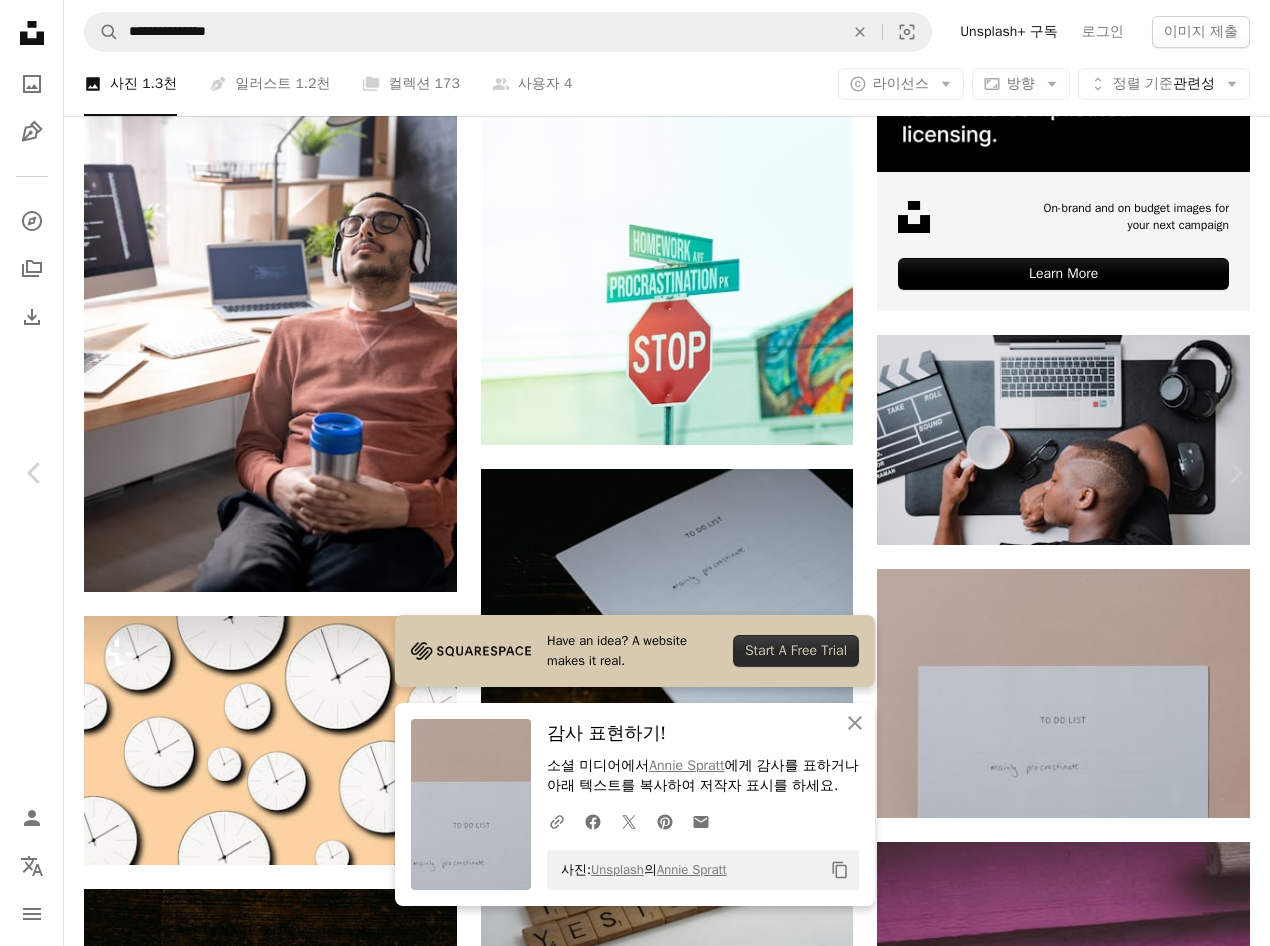 click on "An X shape" at bounding box center [20, 20] 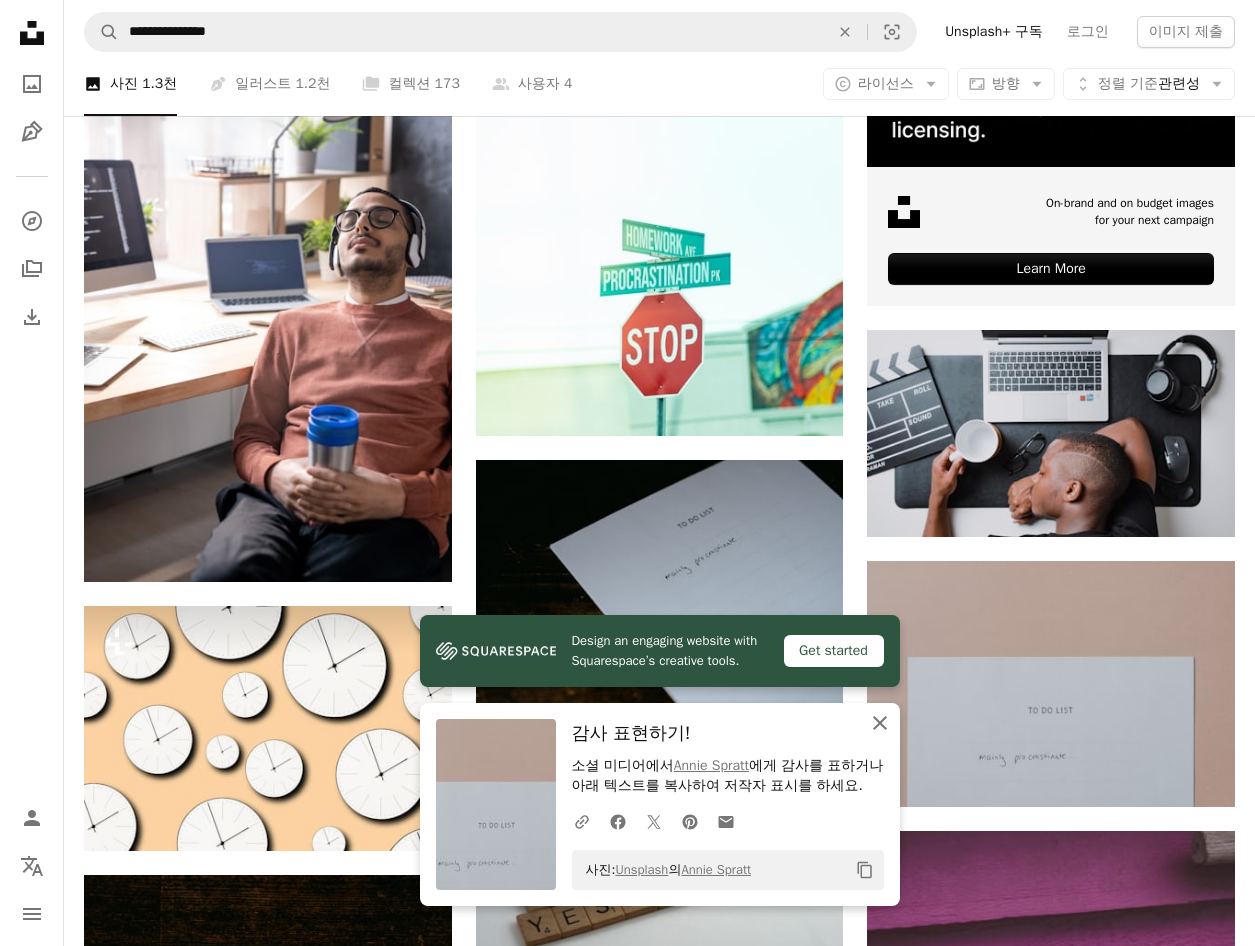 click 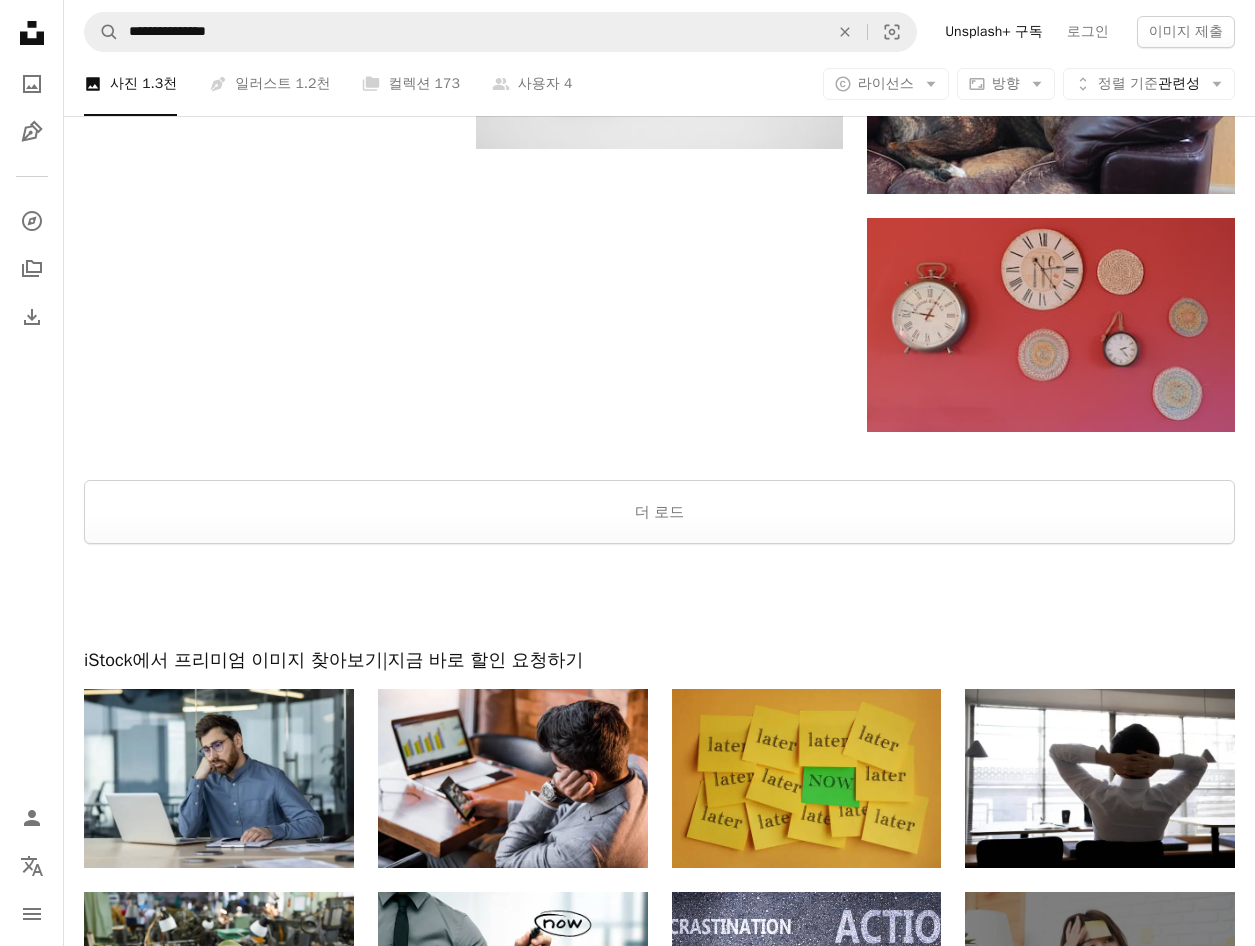scroll, scrollTop: 2800, scrollLeft: 0, axis: vertical 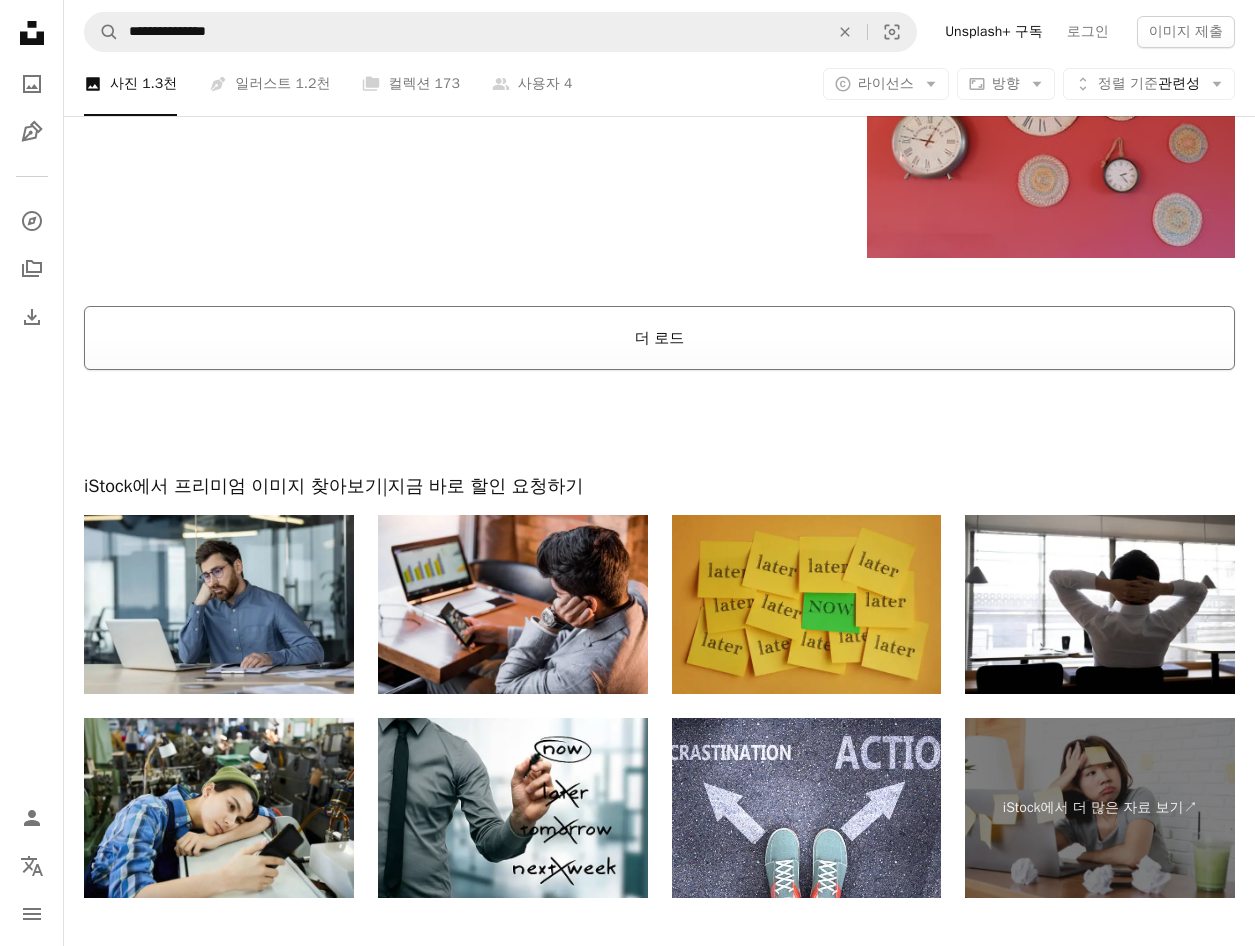 click on "더 로드" at bounding box center (659, 338) 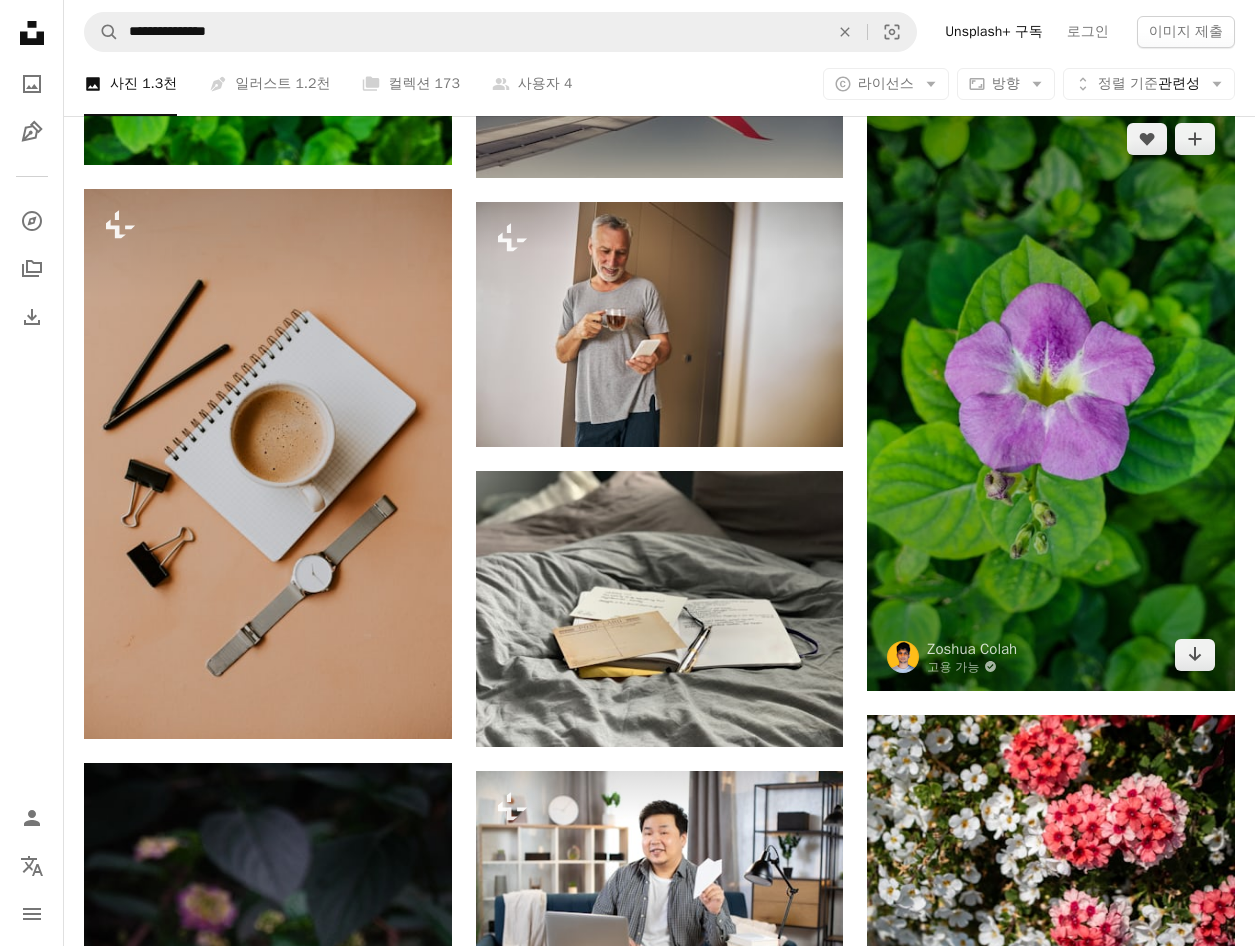 scroll, scrollTop: 10600, scrollLeft: 0, axis: vertical 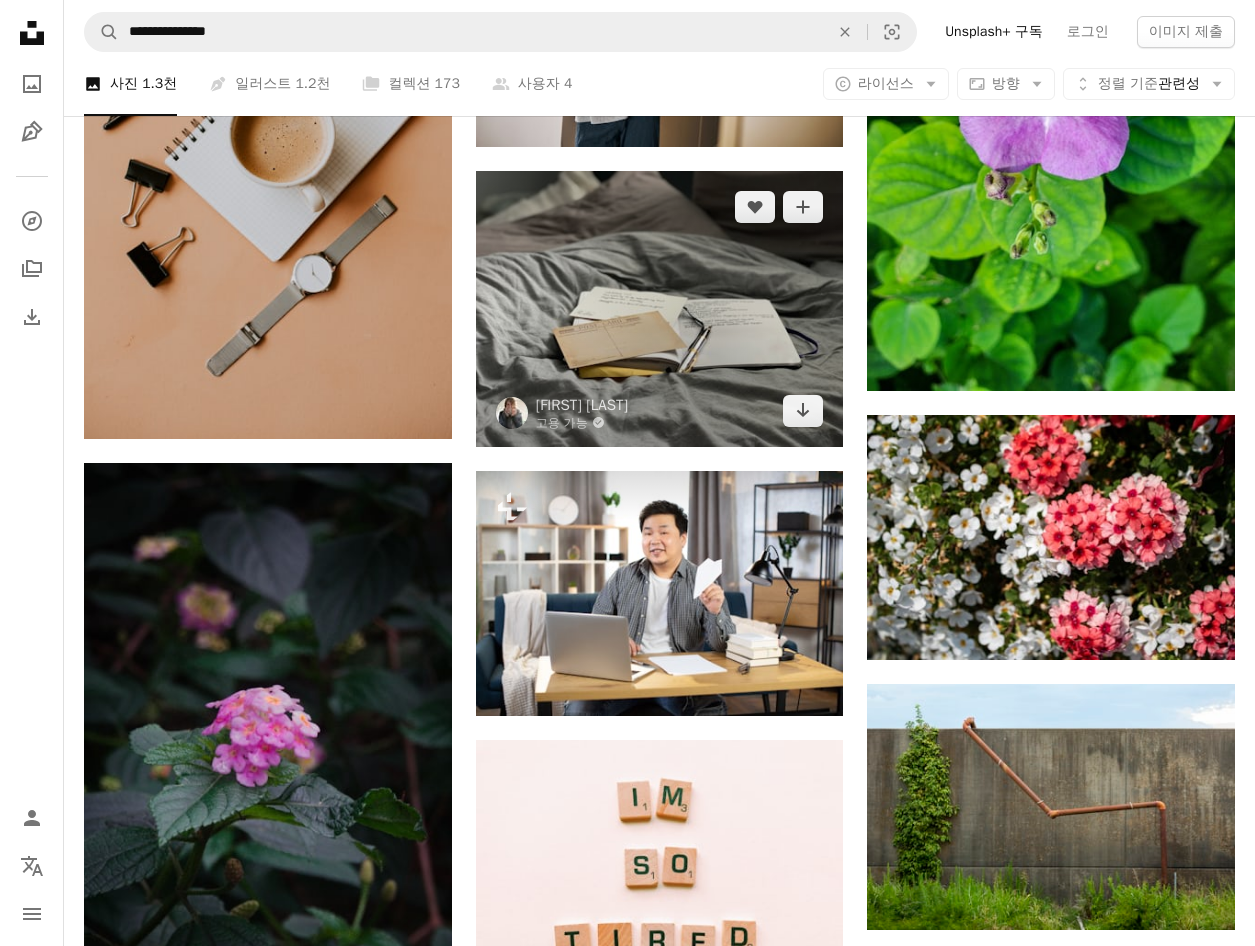 click at bounding box center [660, 309] 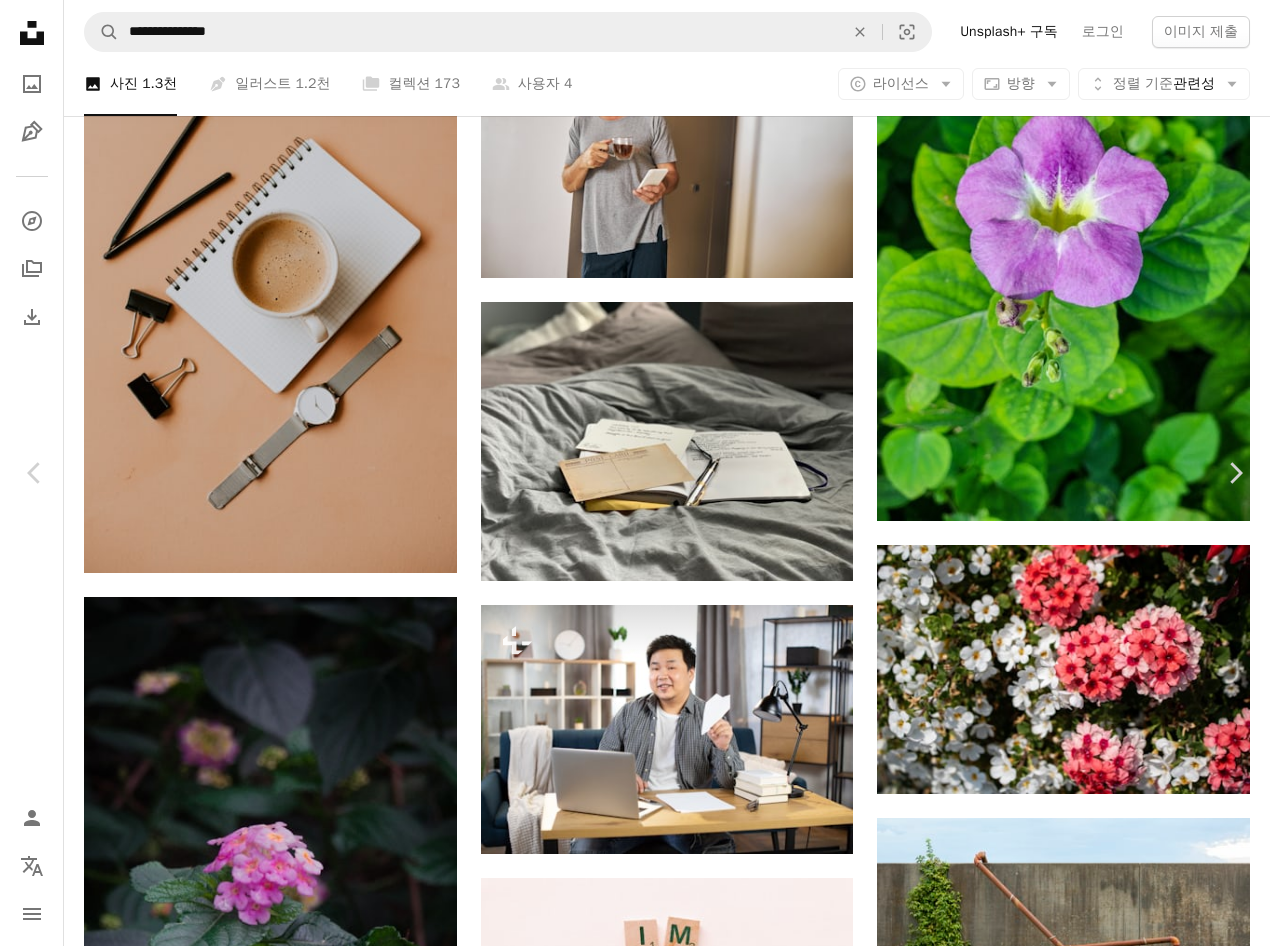 click on "An X shape" at bounding box center [20, 20] 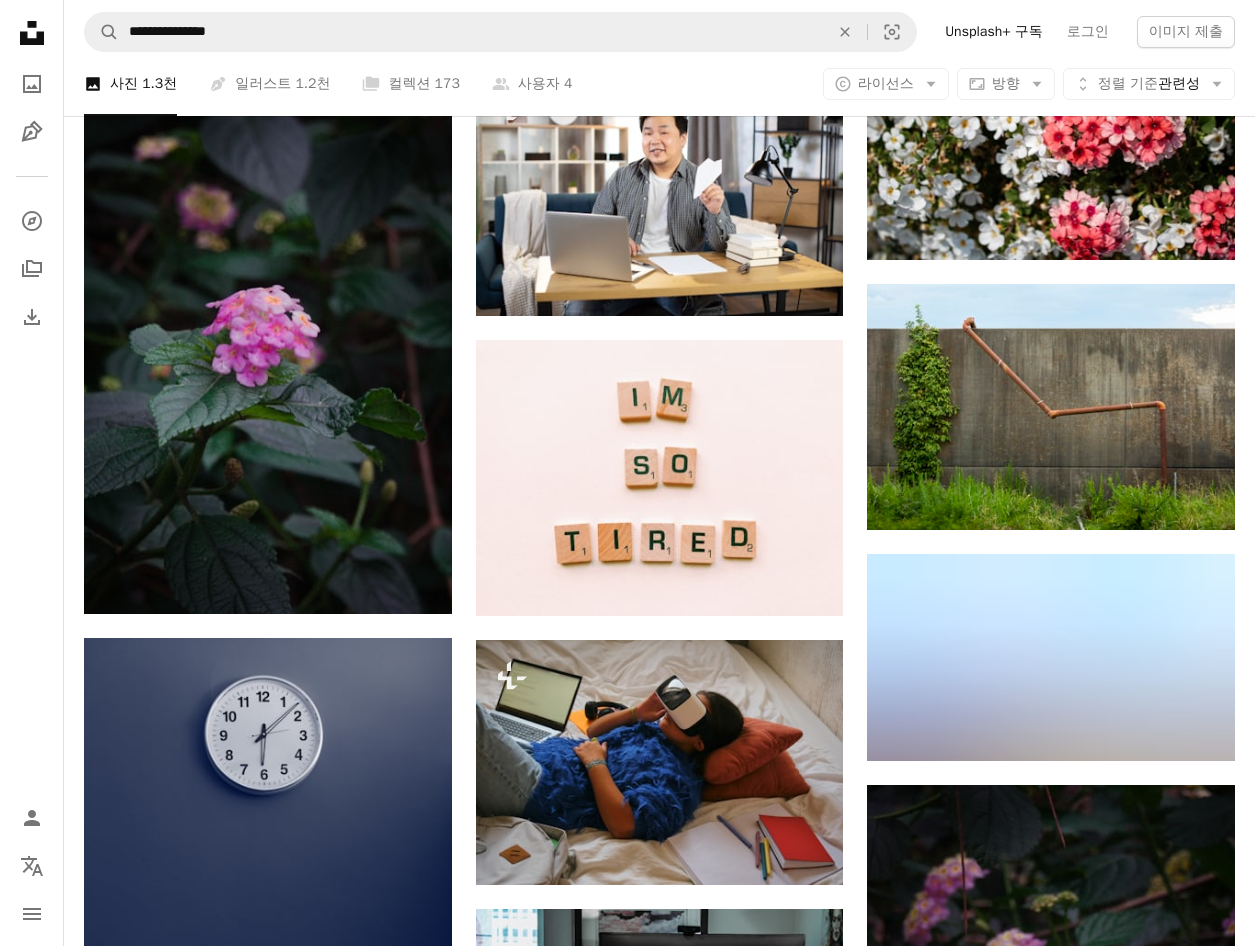 scroll, scrollTop: 11200, scrollLeft: 0, axis: vertical 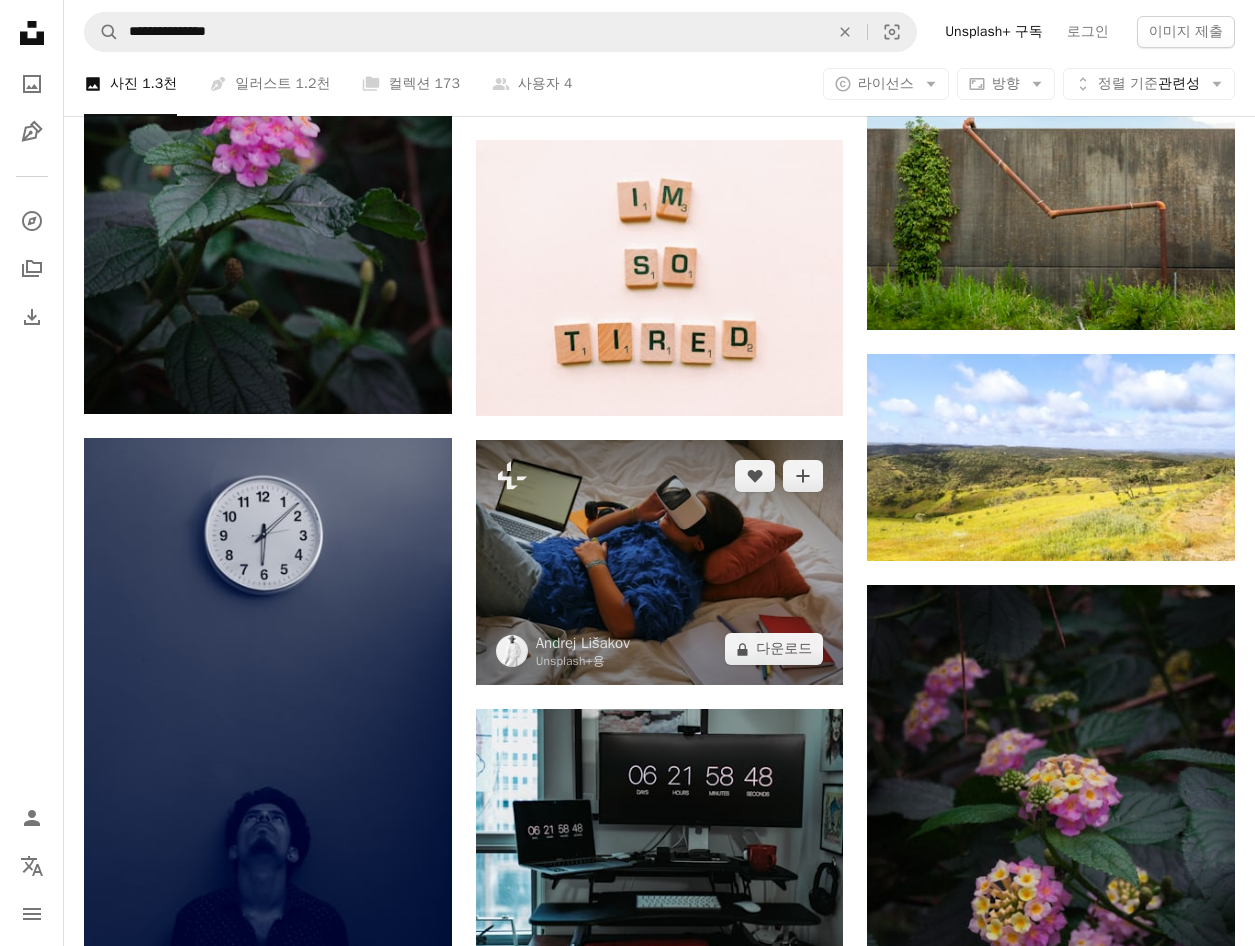 click at bounding box center [660, 562] 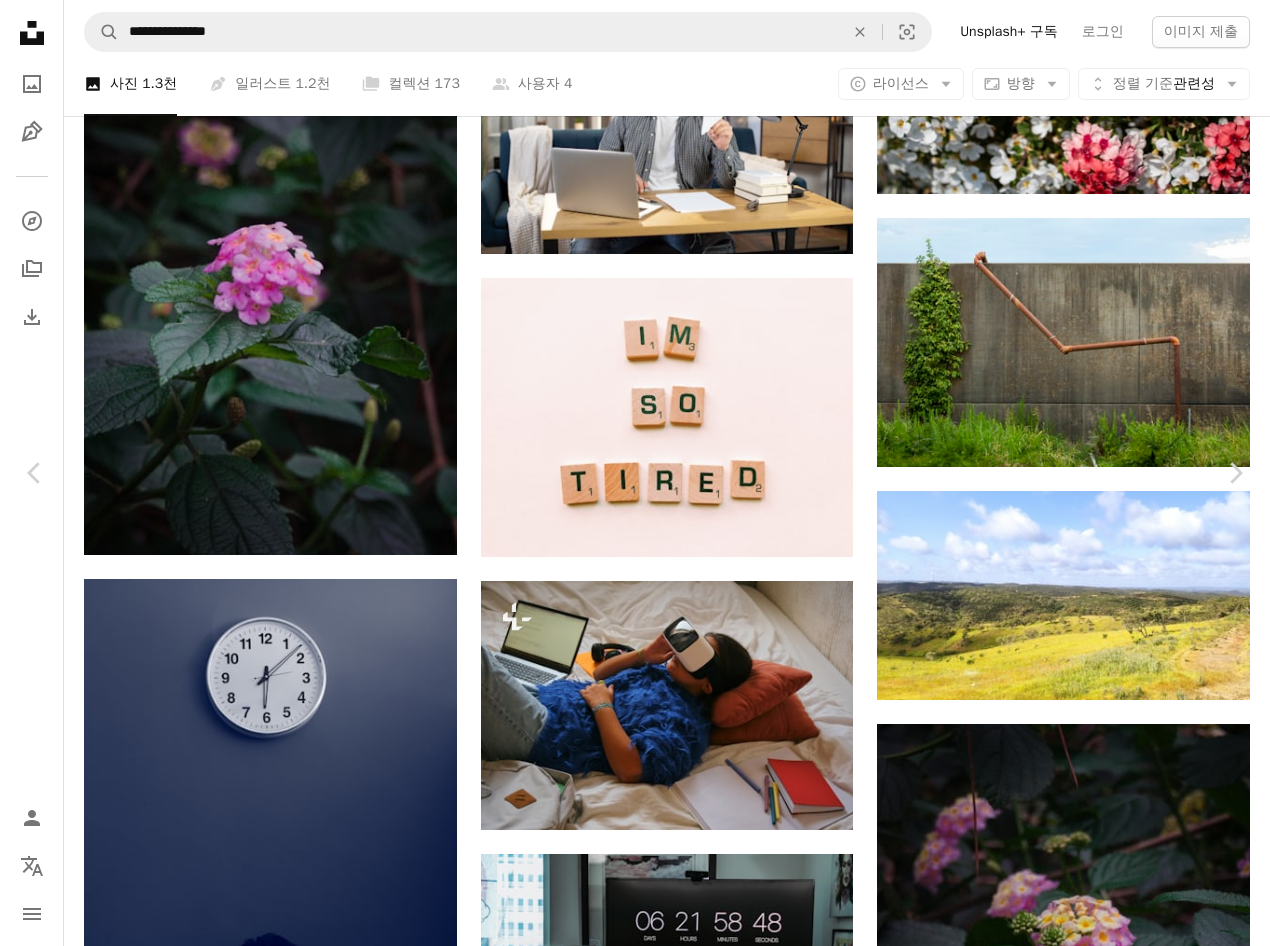 click on "A lock 다운로드" at bounding box center [1115, 3229] 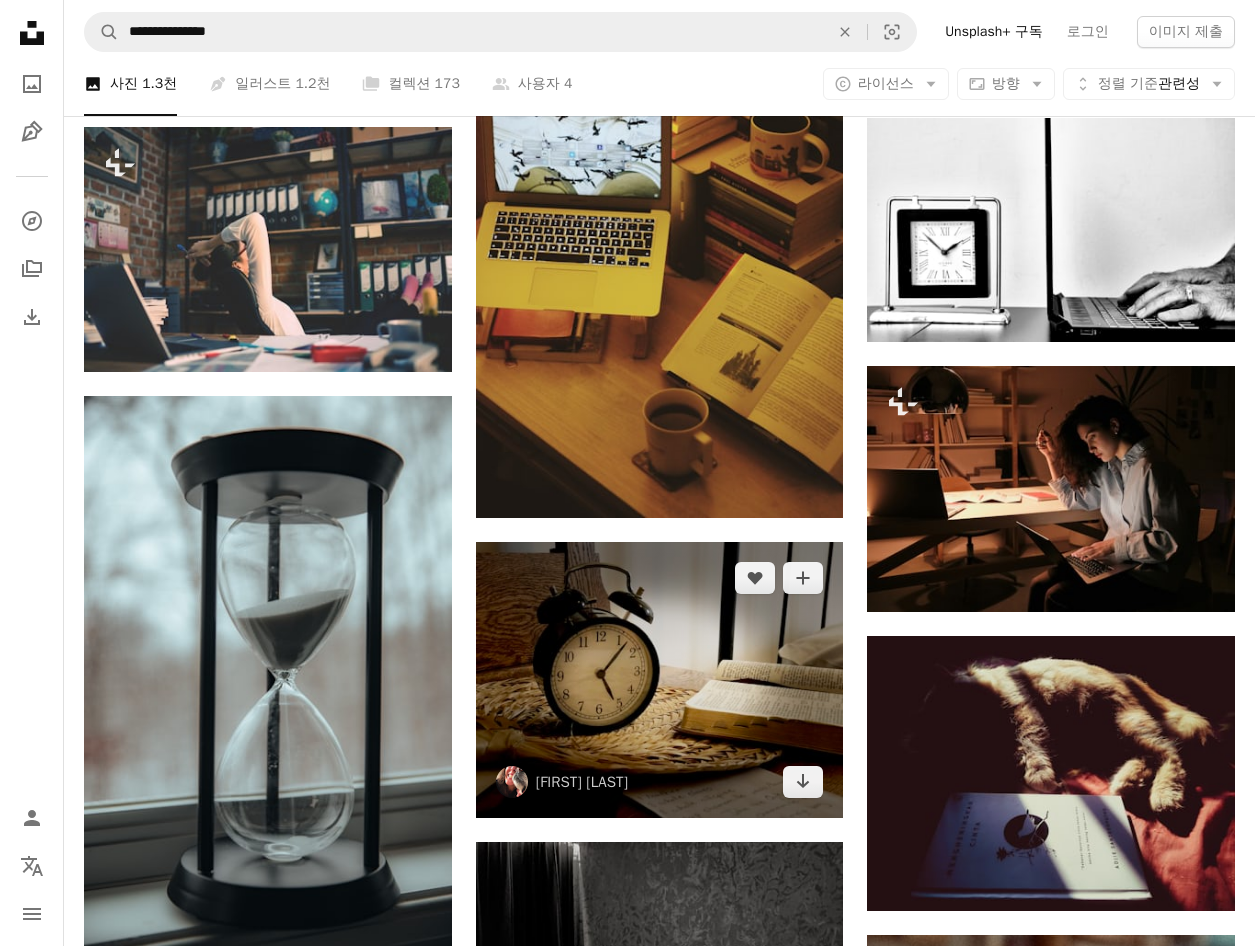 scroll, scrollTop: 13500, scrollLeft: 0, axis: vertical 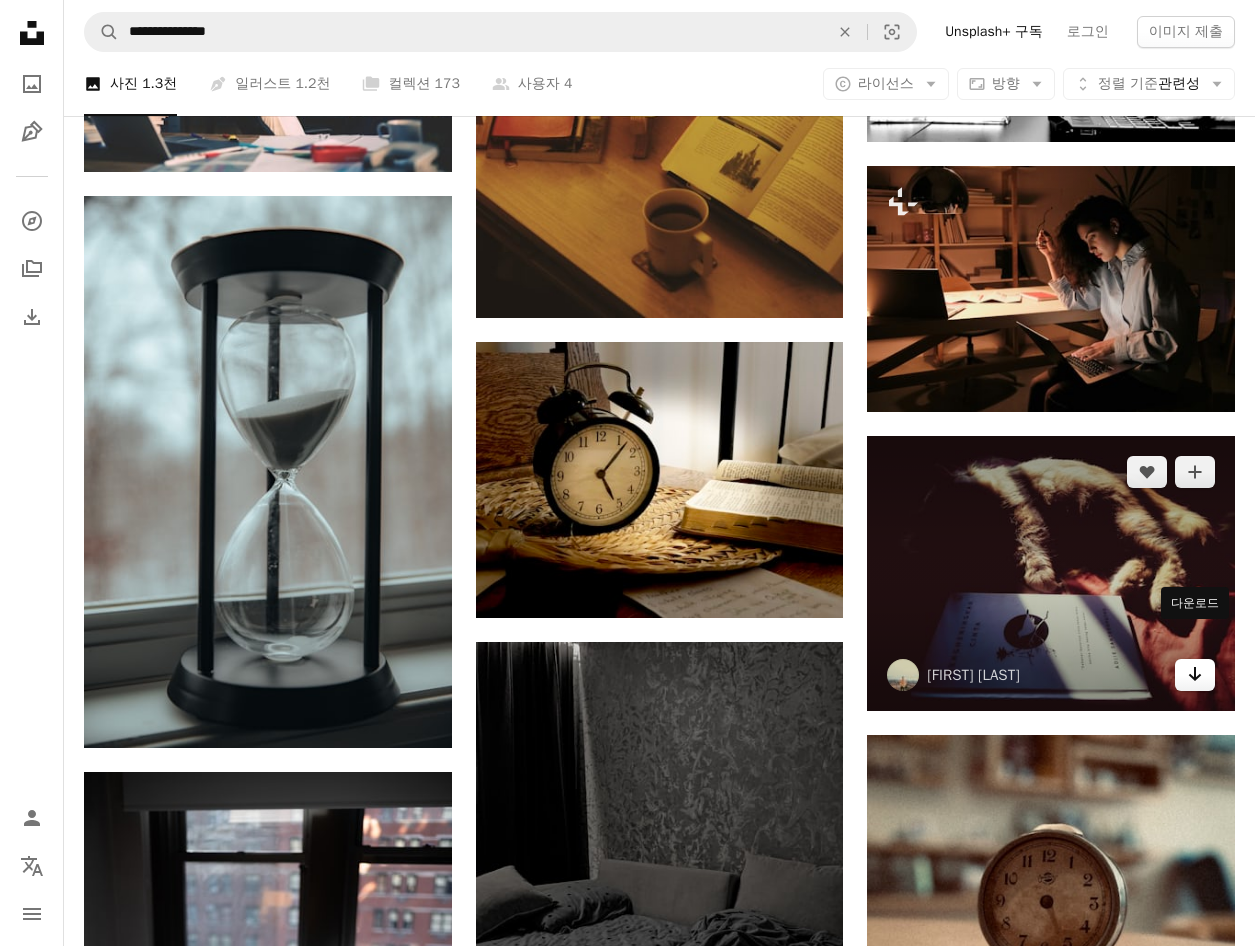 click on "Arrow pointing down" 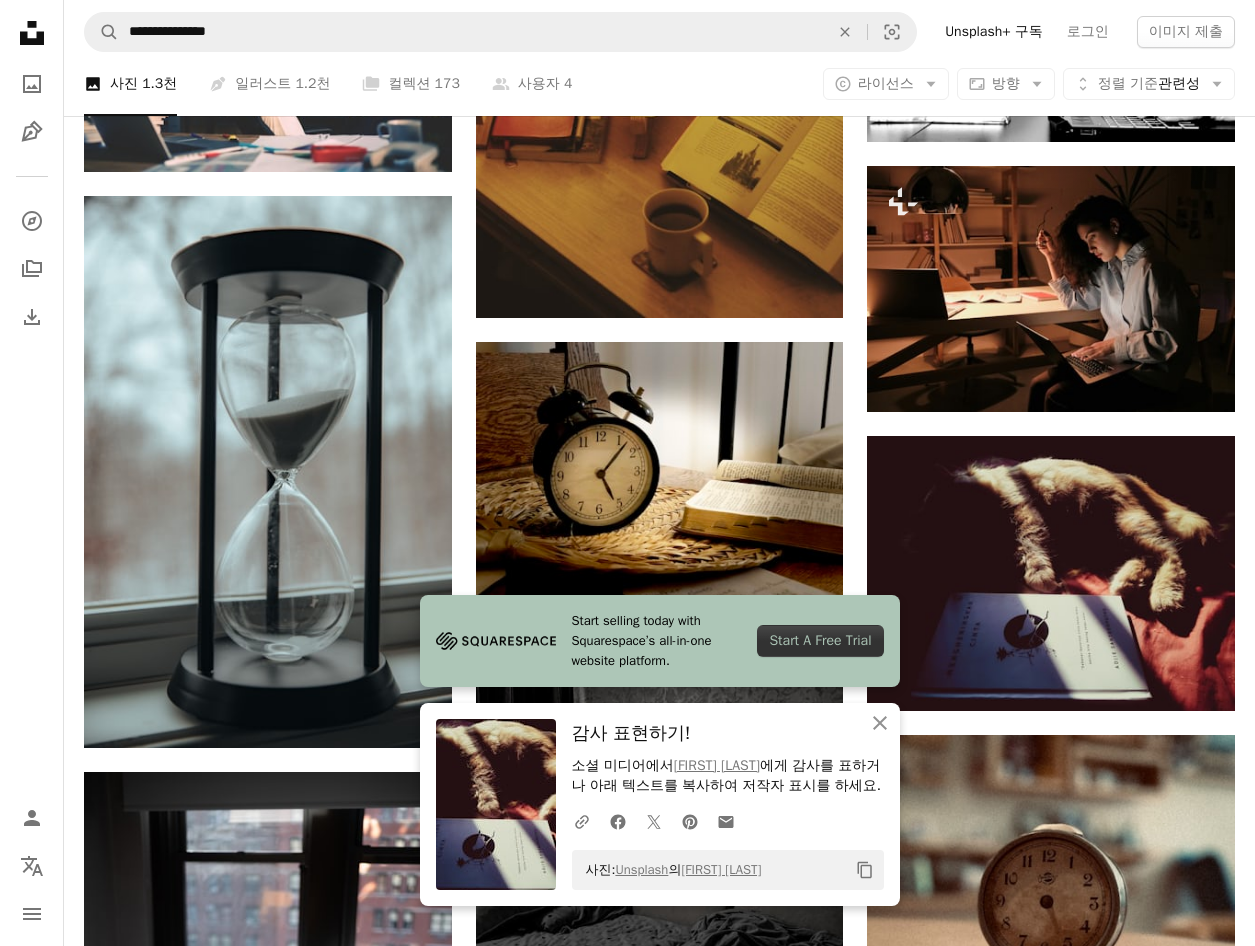 click 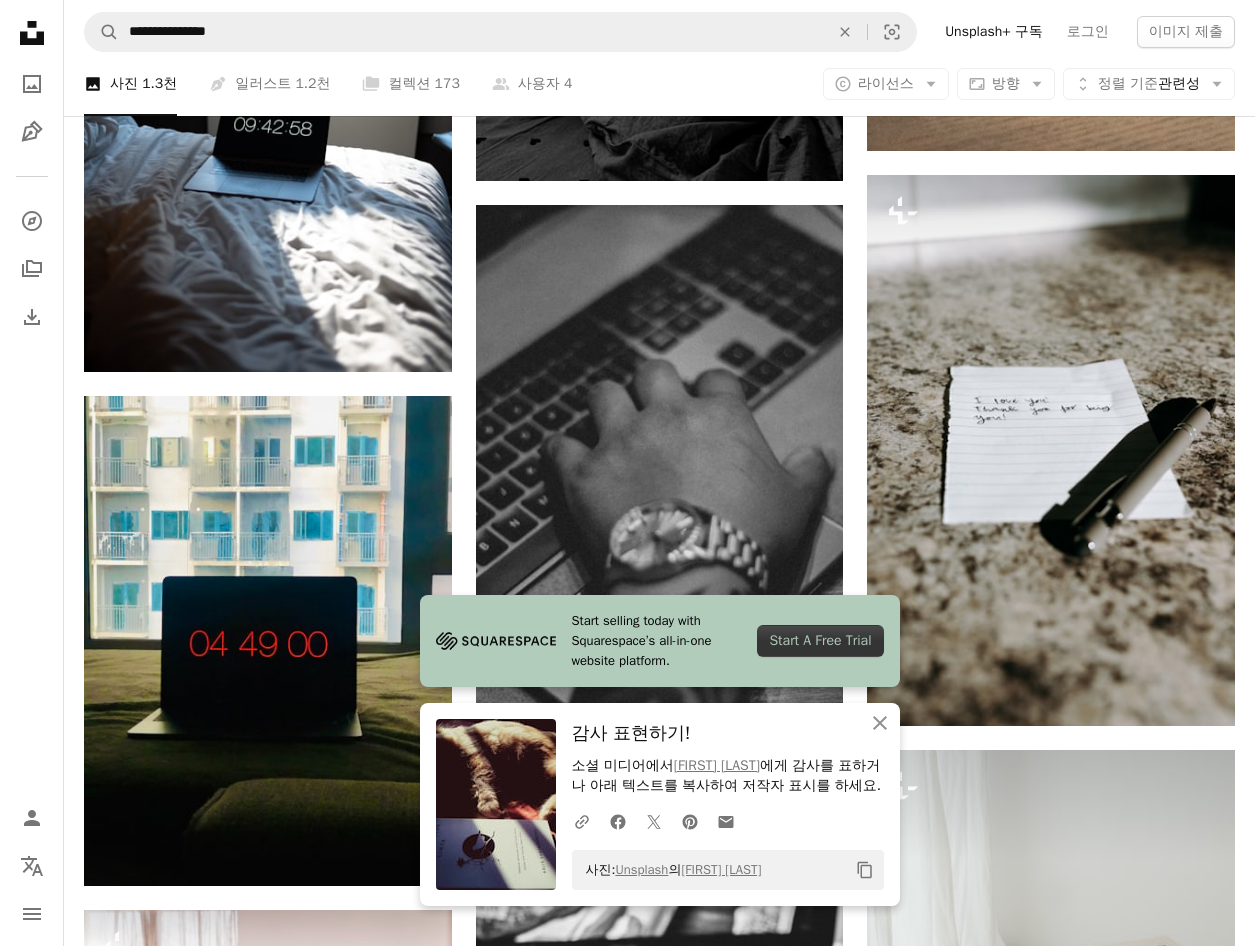 scroll, scrollTop: 14600, scrollLeft: 0, axis: vertical 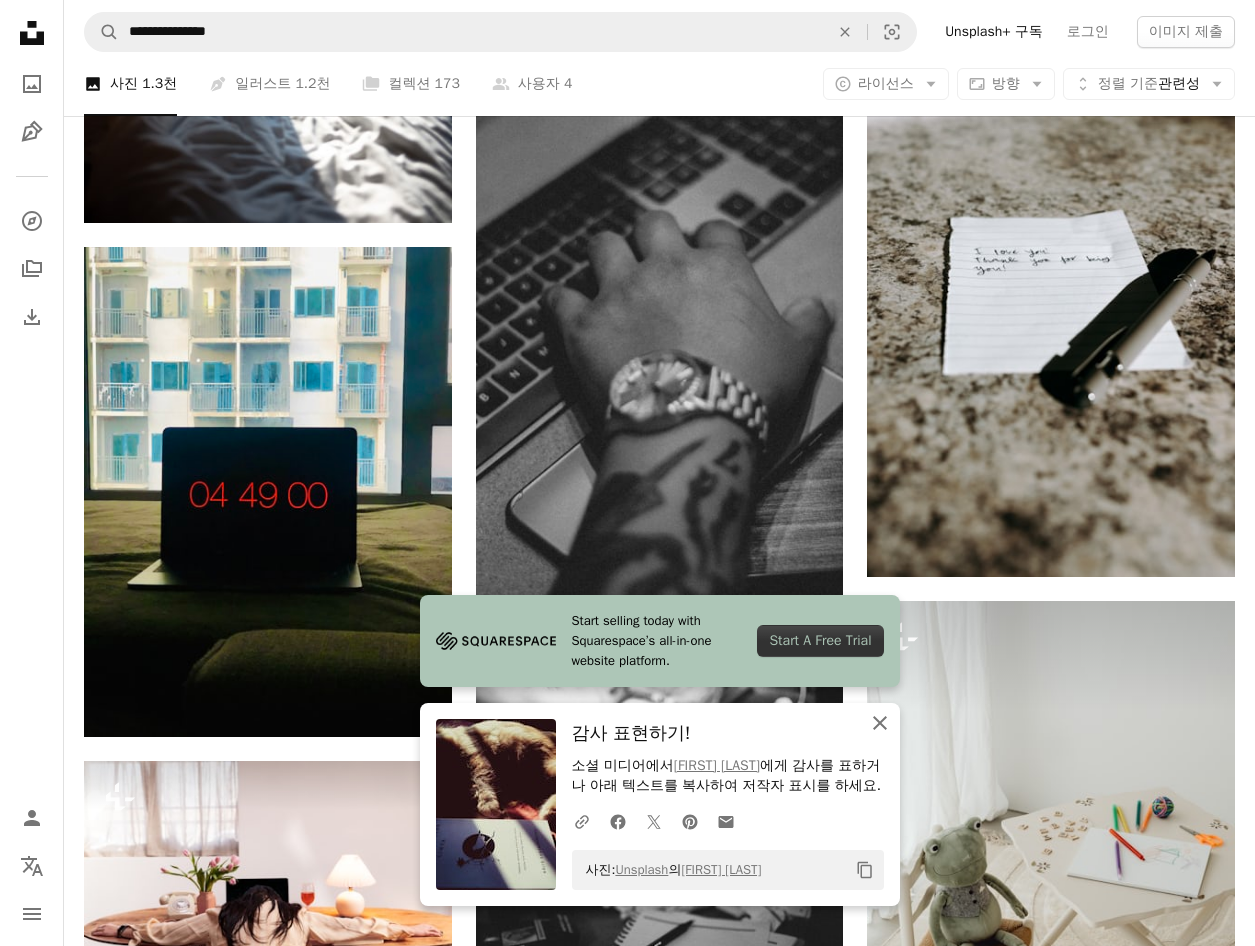 click on "An X shape" 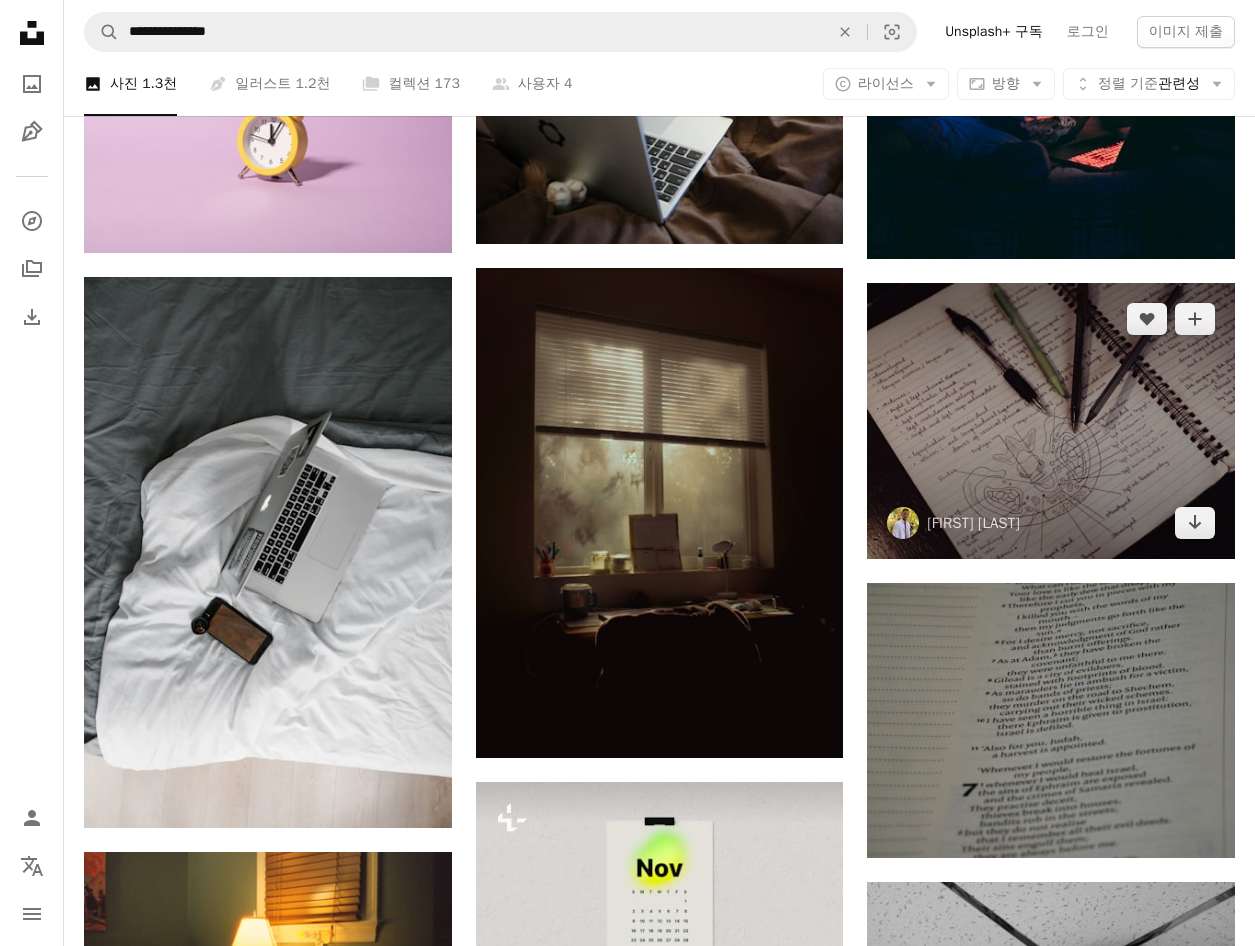 scroll, scrollTop: 25700, scrollLeft: 0, axis: vertical 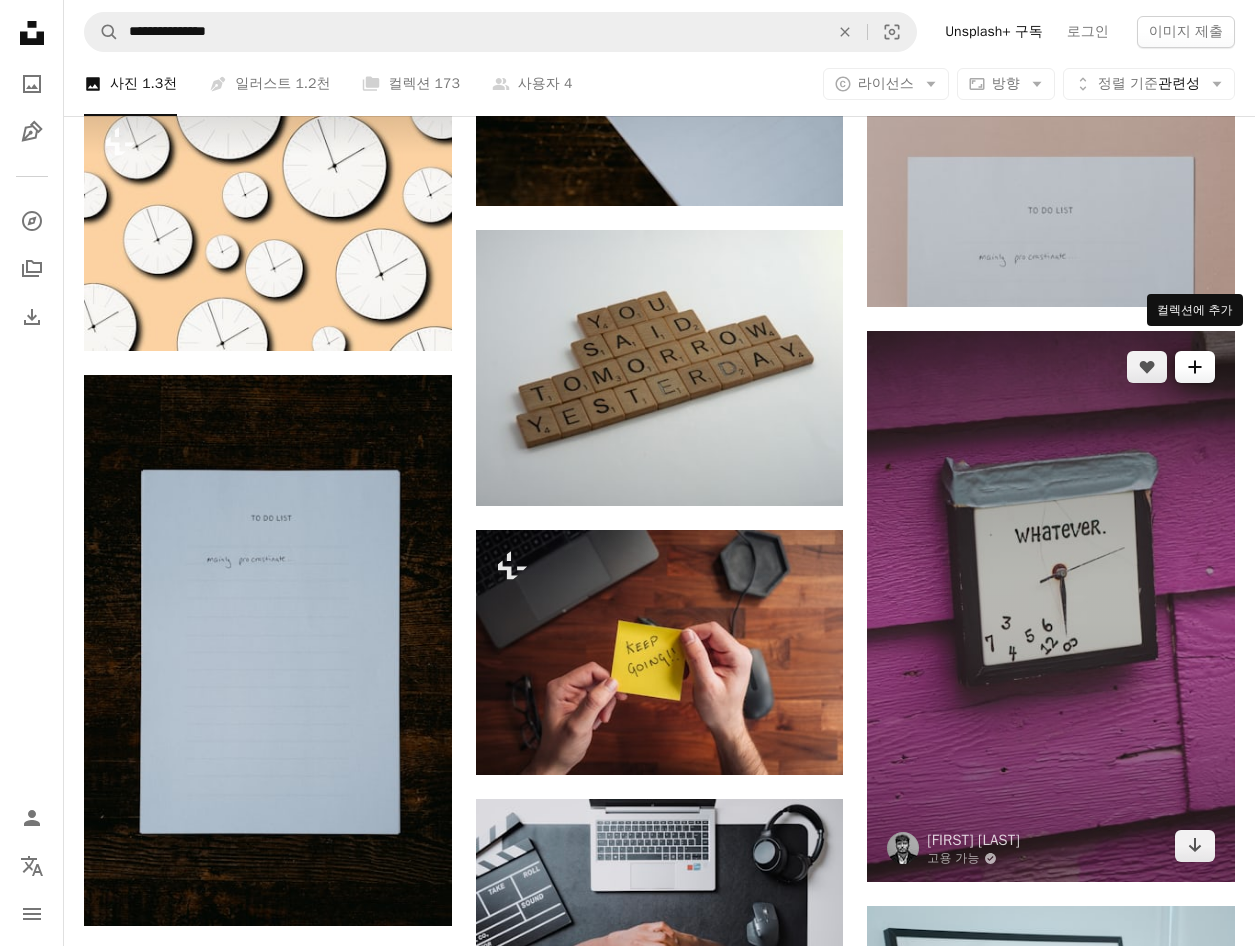 click on "A plus sign" 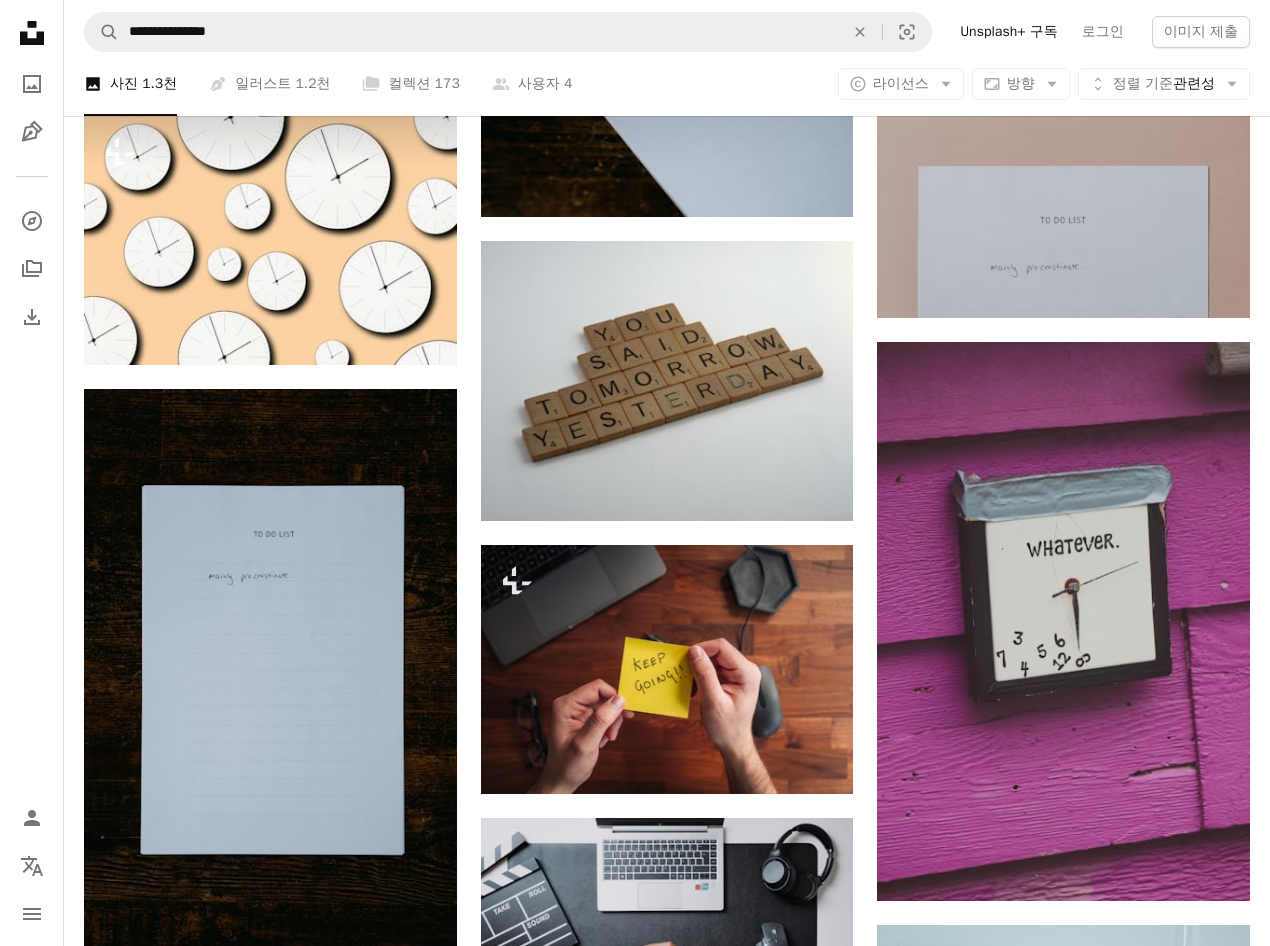 click on "An X shape Unsplash 가입 이미 계정이 있으세요?  로그인 이름 성 이메일 사용자 이름  (문자, 숫자 및 밑줄만 사용 가능) 암호  (최소 8자) 가입 가입하는 경우, 귀하는  이용약관  및  개인정보 취급방침 에 동의하는 것입니다." at bounding box center (635, 38659) 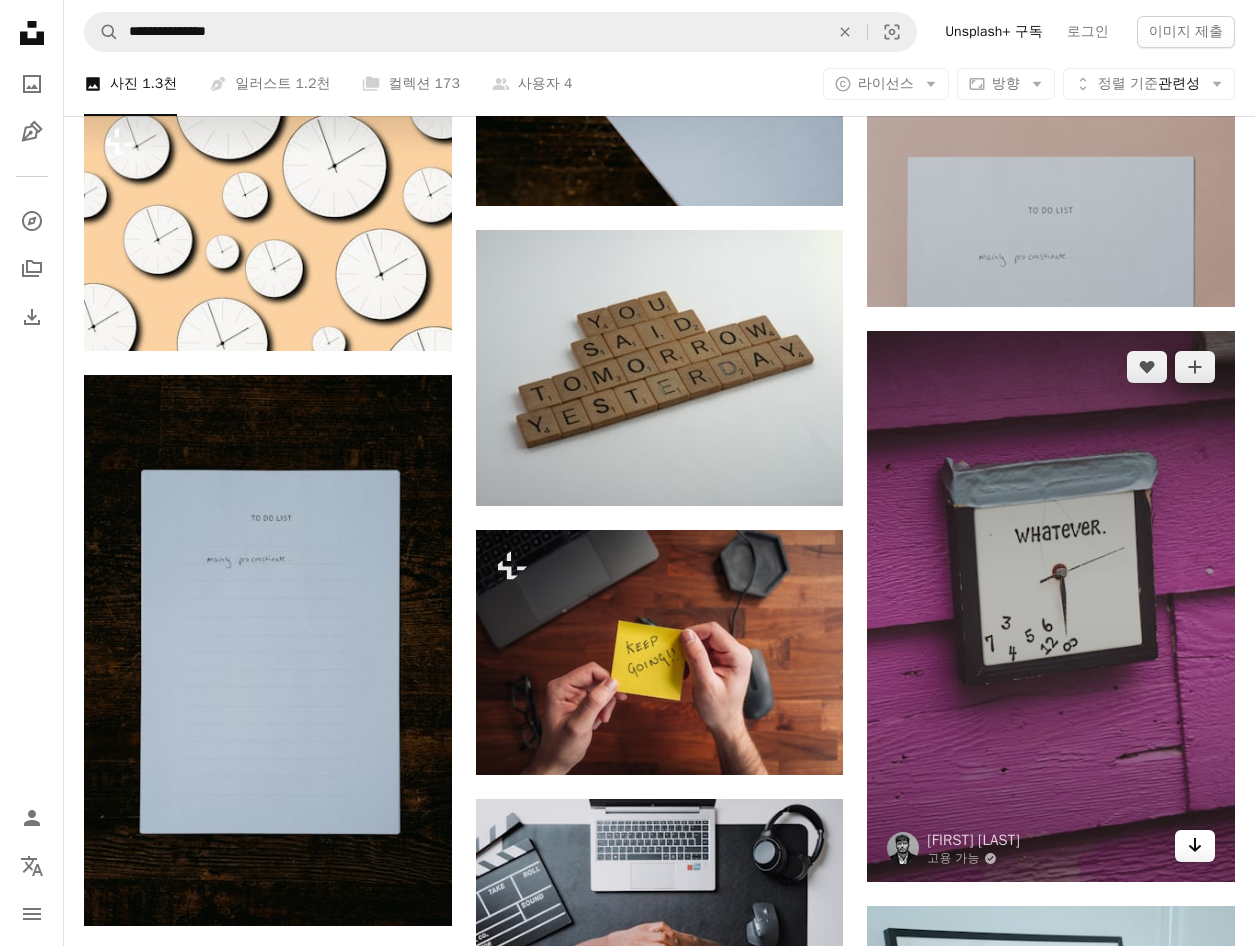 click on "Arrow pointing down" 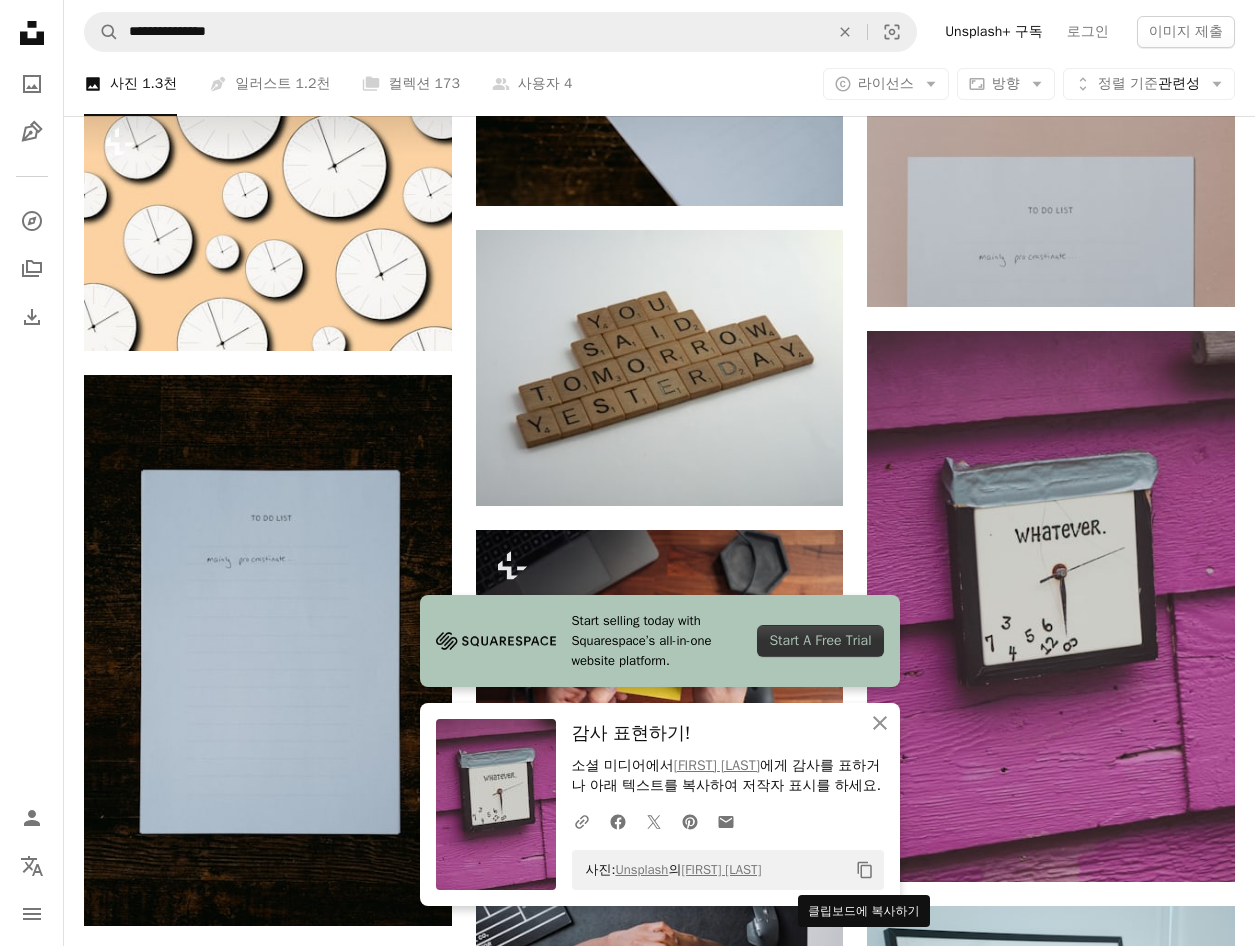 click on "Copy content" 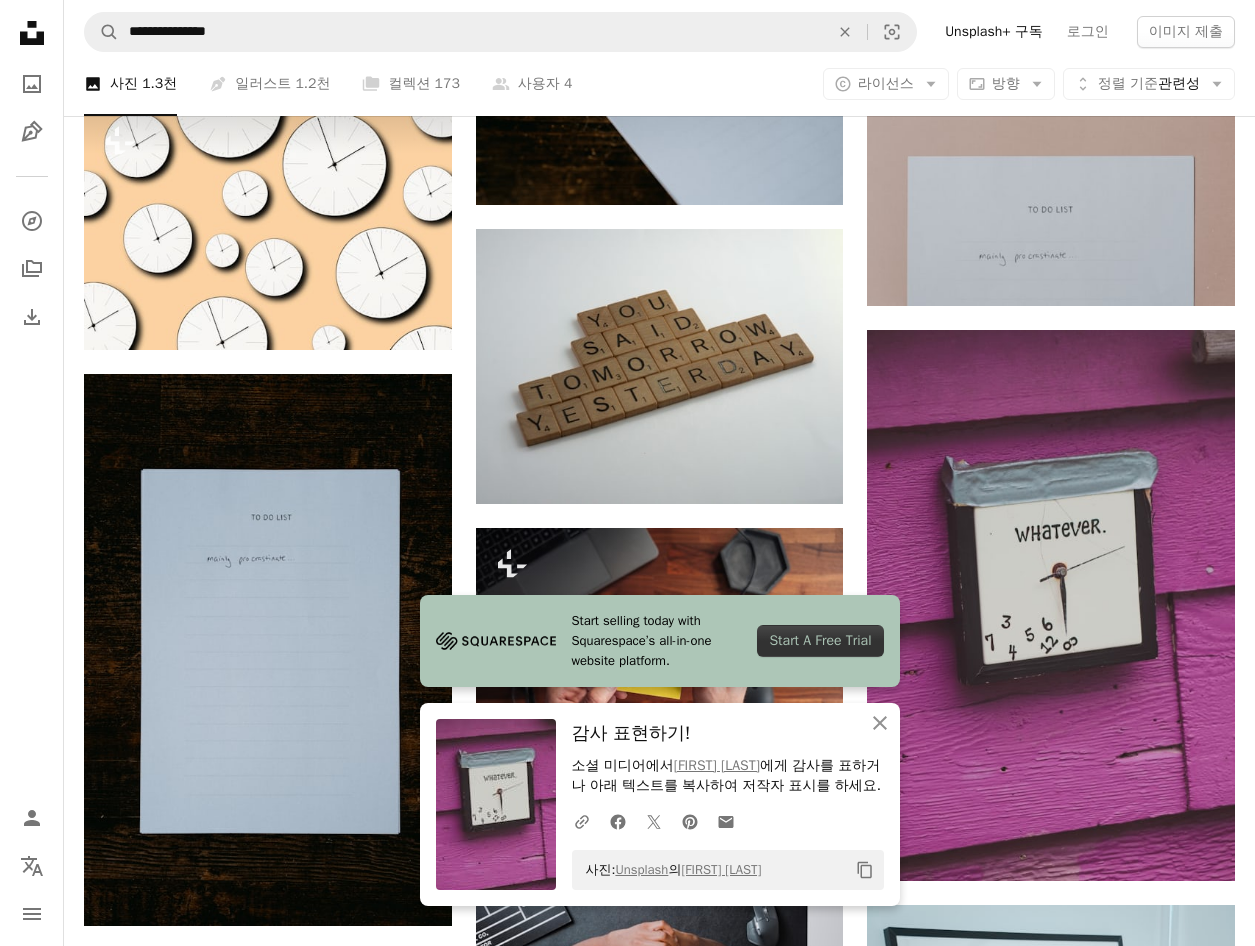 click on "Copy content" 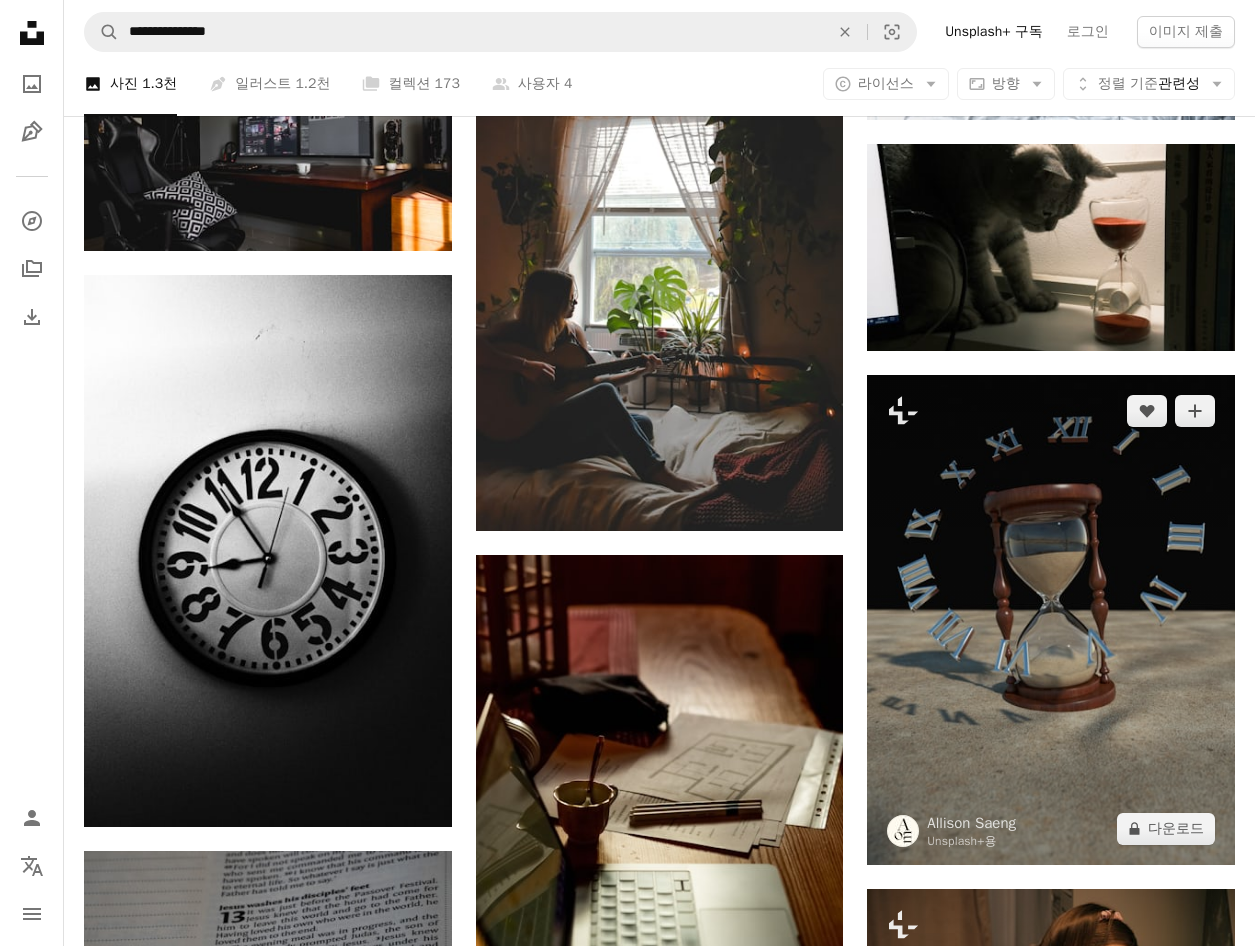 scroll, scrollTop: 29300, scrollLeft: 0, axis: vertical 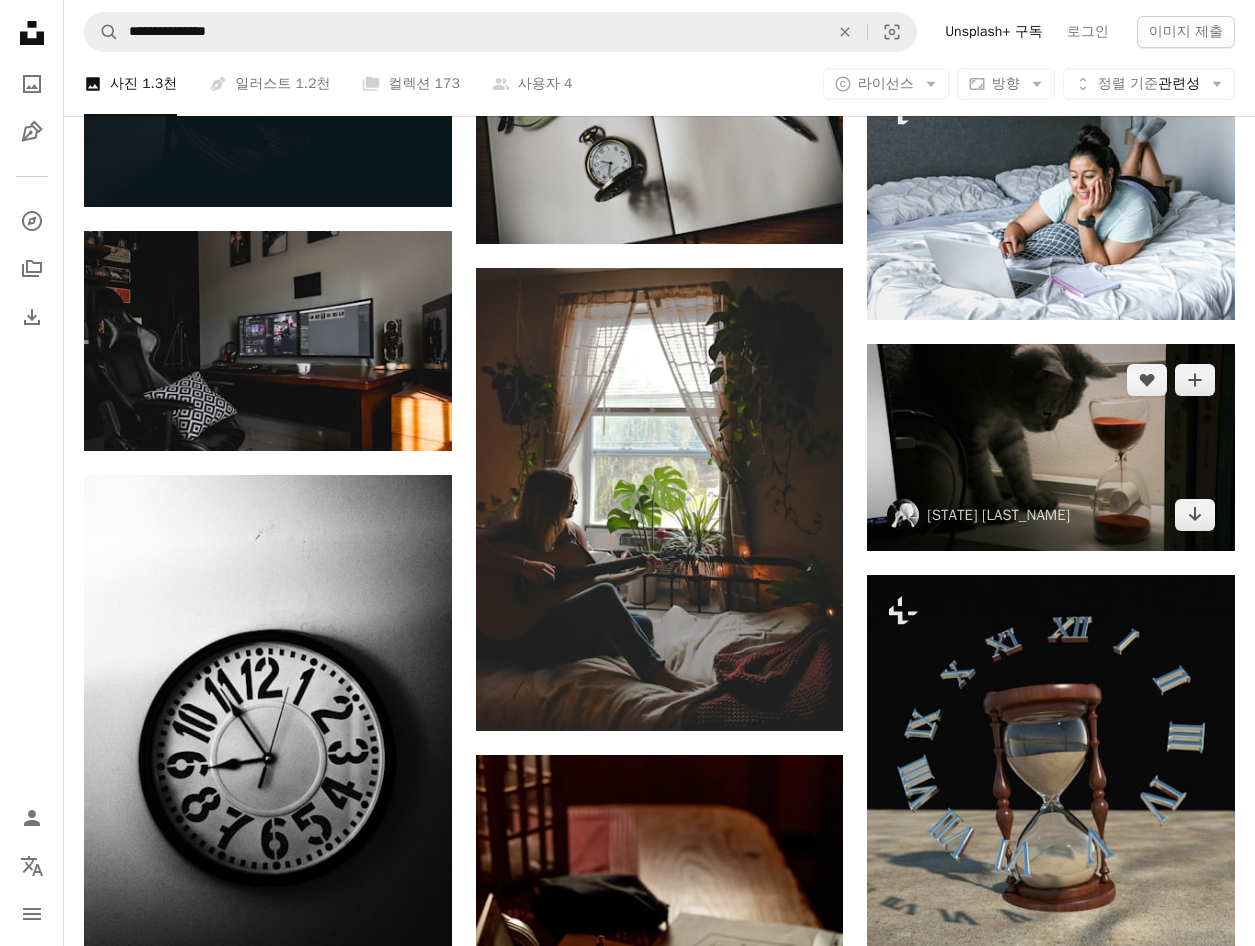 click at bounding box center (1051, 447) 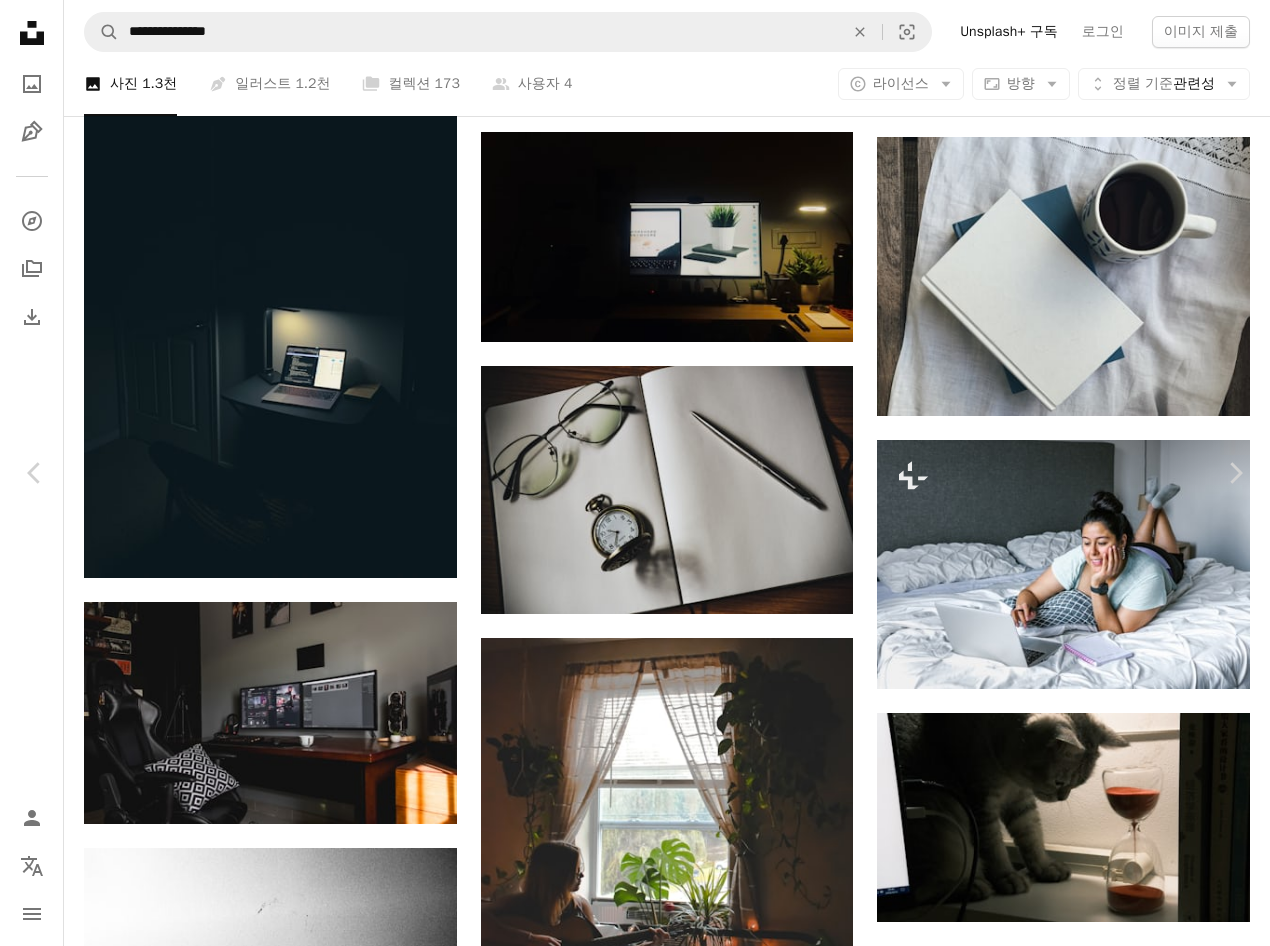 click on "An X shape" at bounding box center (20, 20) 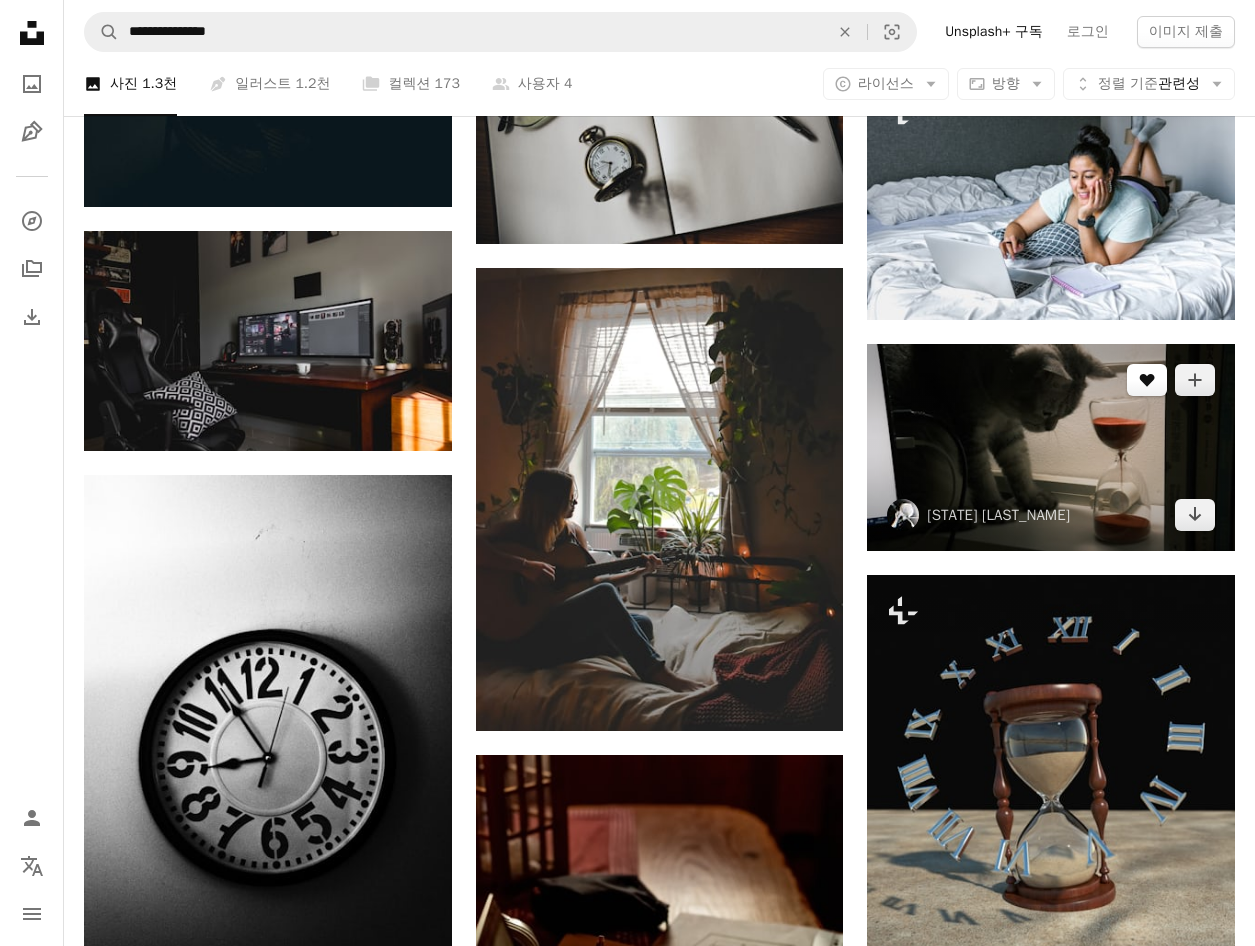 click 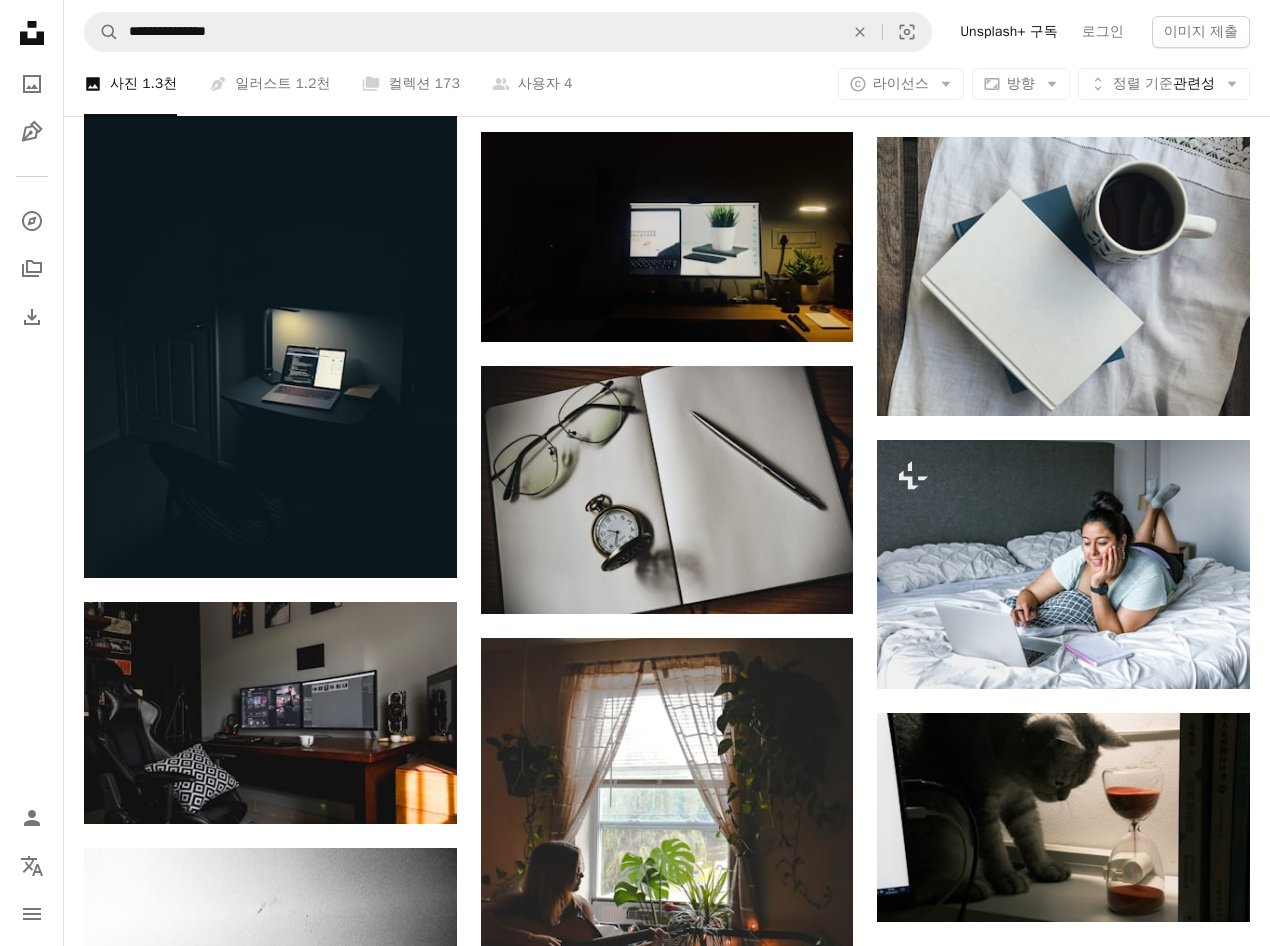 click on "An X shape" at bounding box center (20, 20) 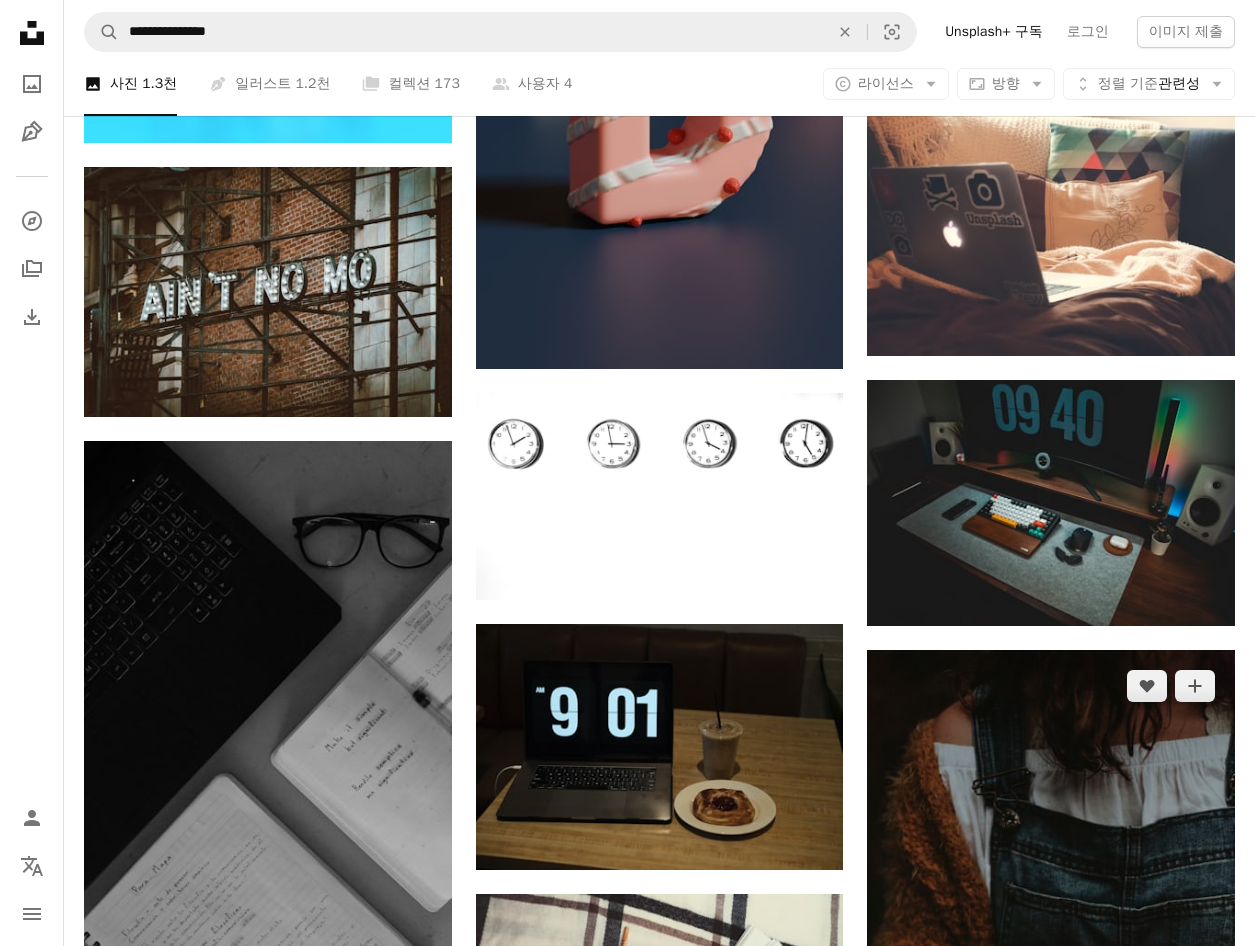 scroll, scrollTop: 58900, scrollLeft: 0, axis: vertical 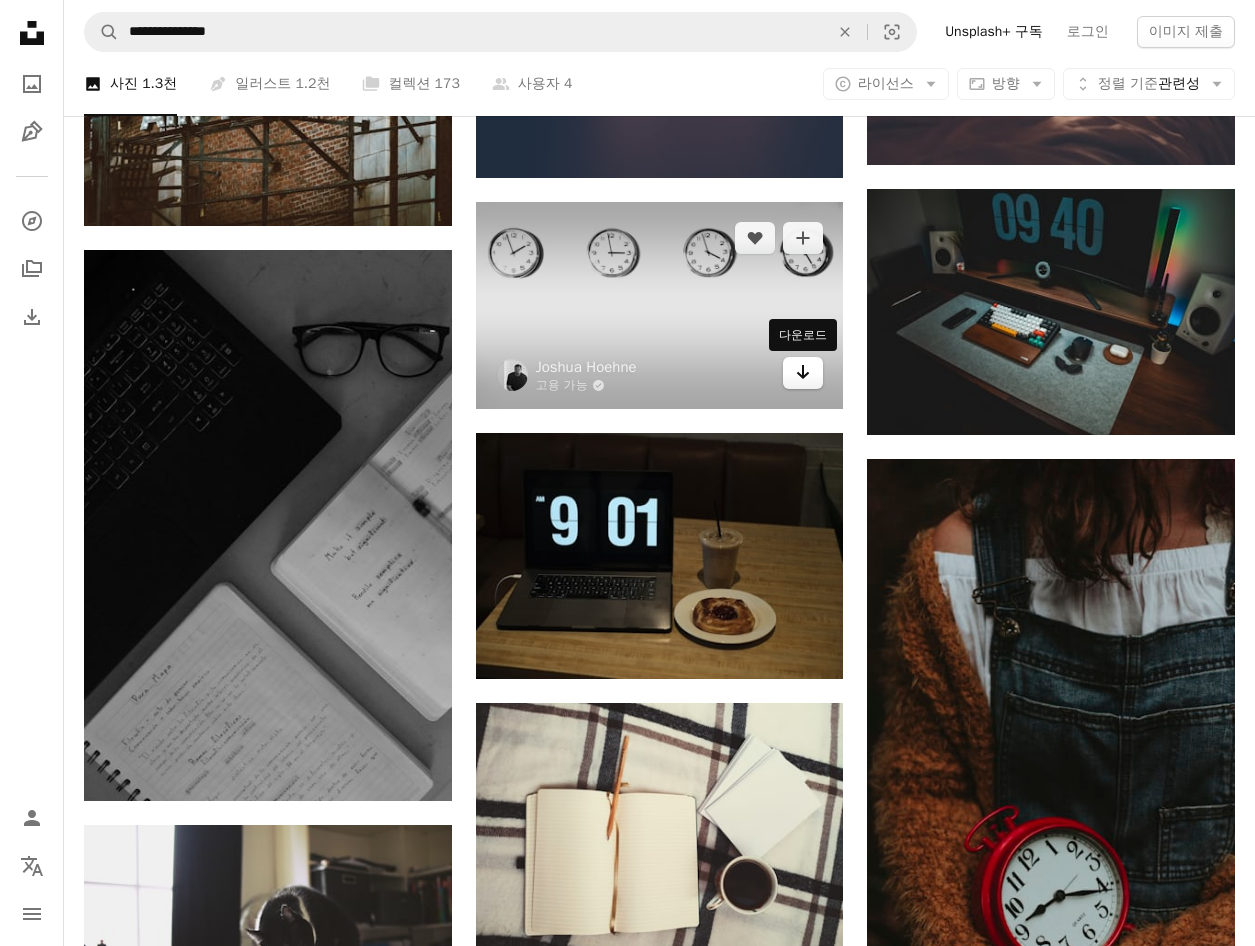 click on "Arrow pointing down" 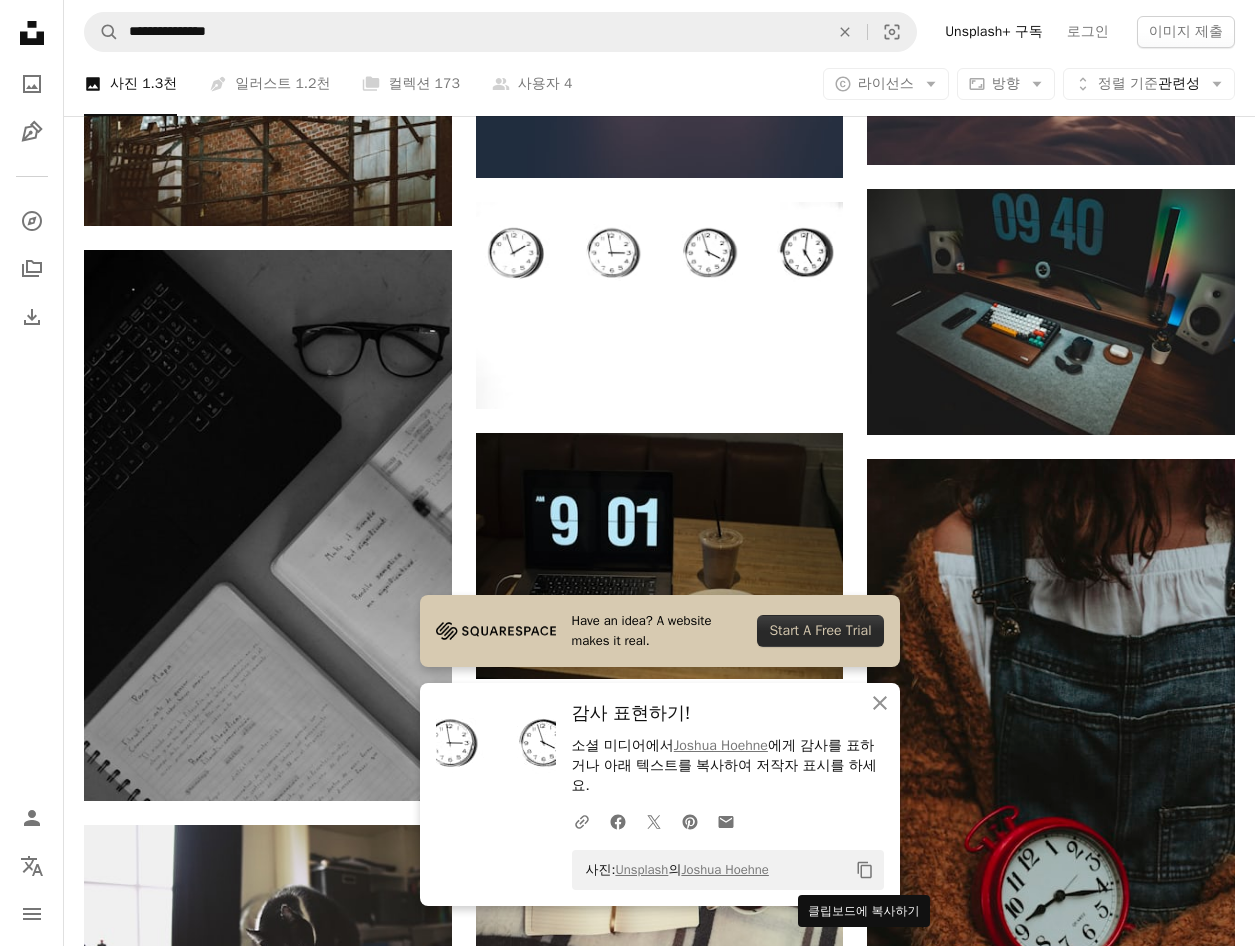 click 